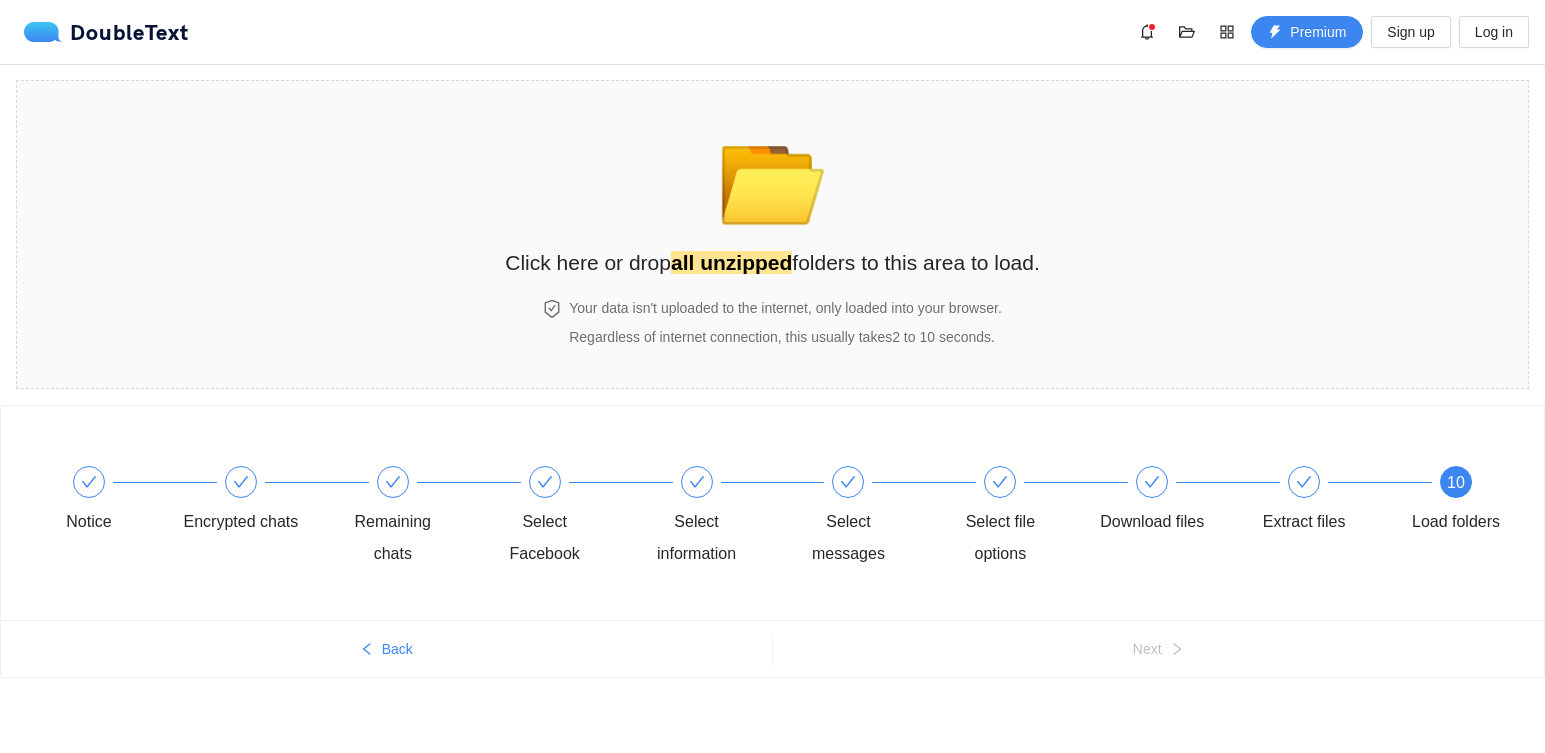 scroll, scrollTop: 2, scrollLeft: 0, axis: vertical 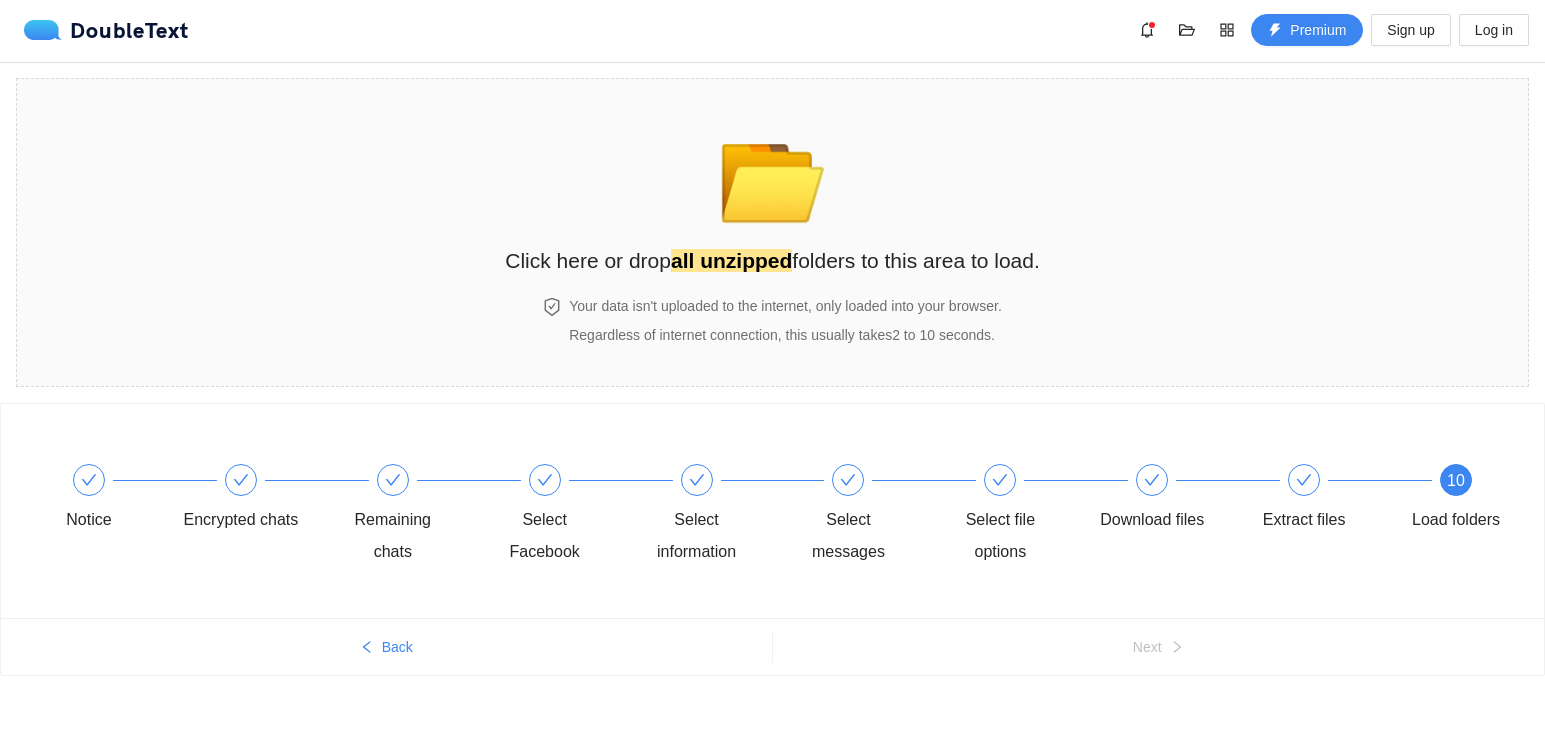 click 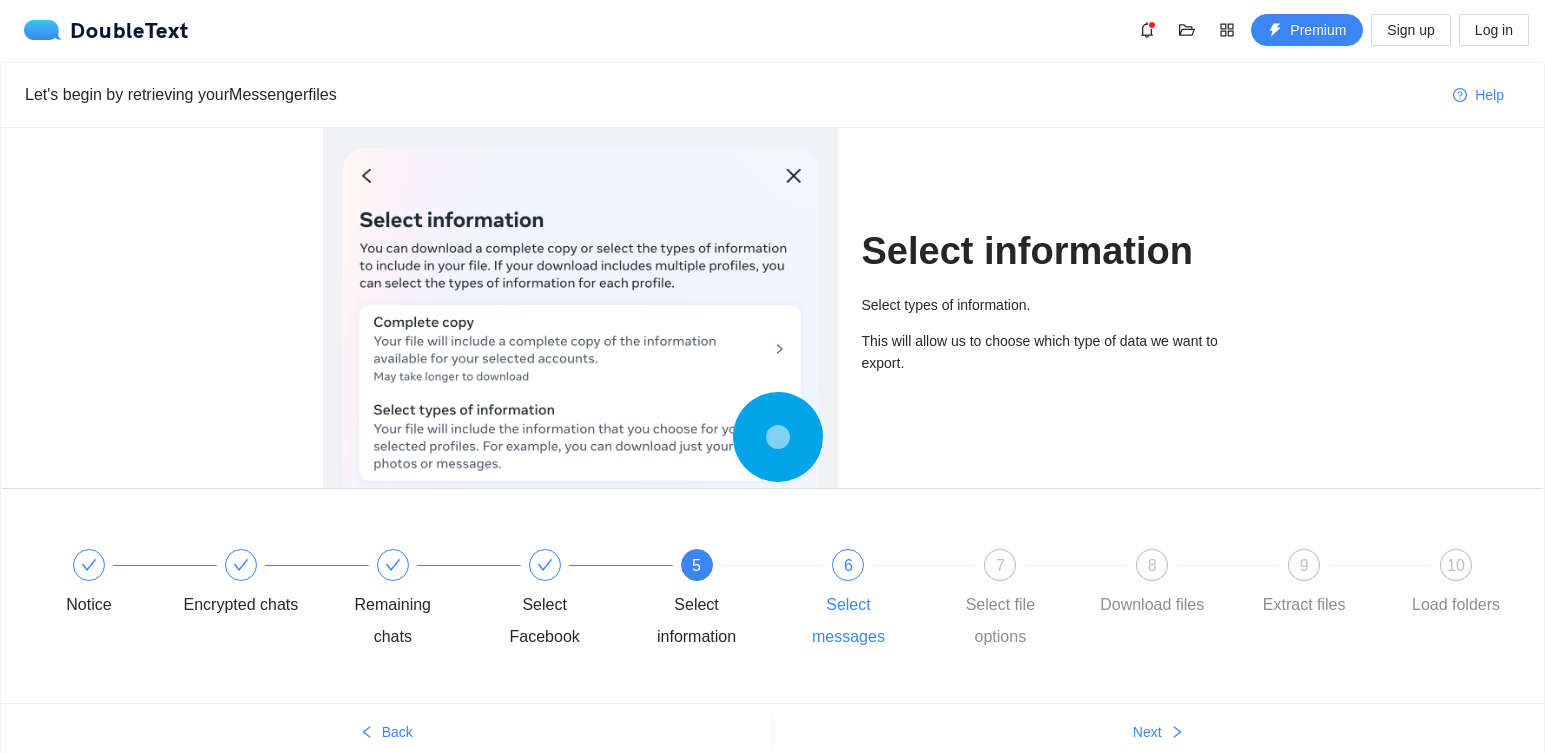 click on "6" at bounding box center (848, 565) 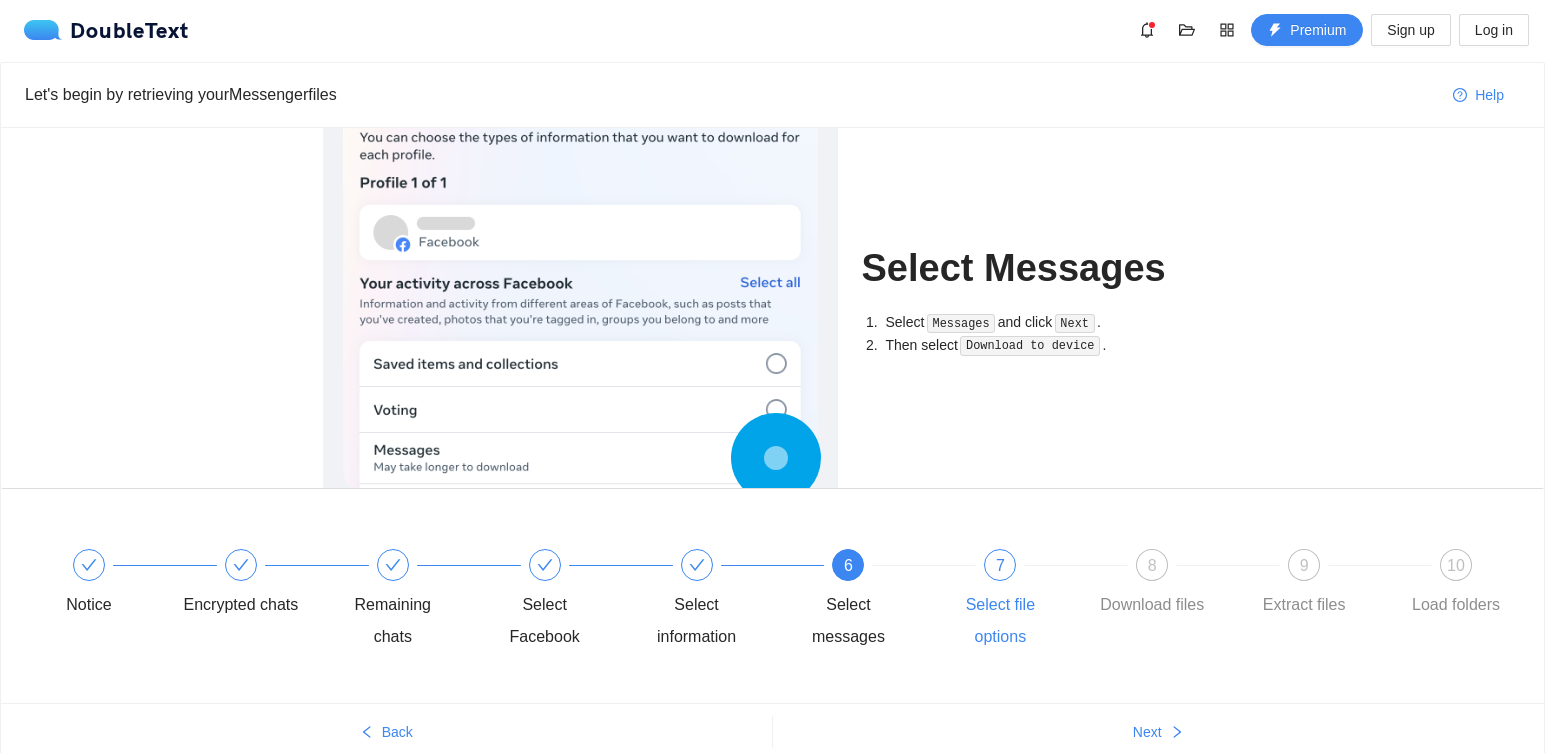 click on "7" at bounding box center [1000, 565] 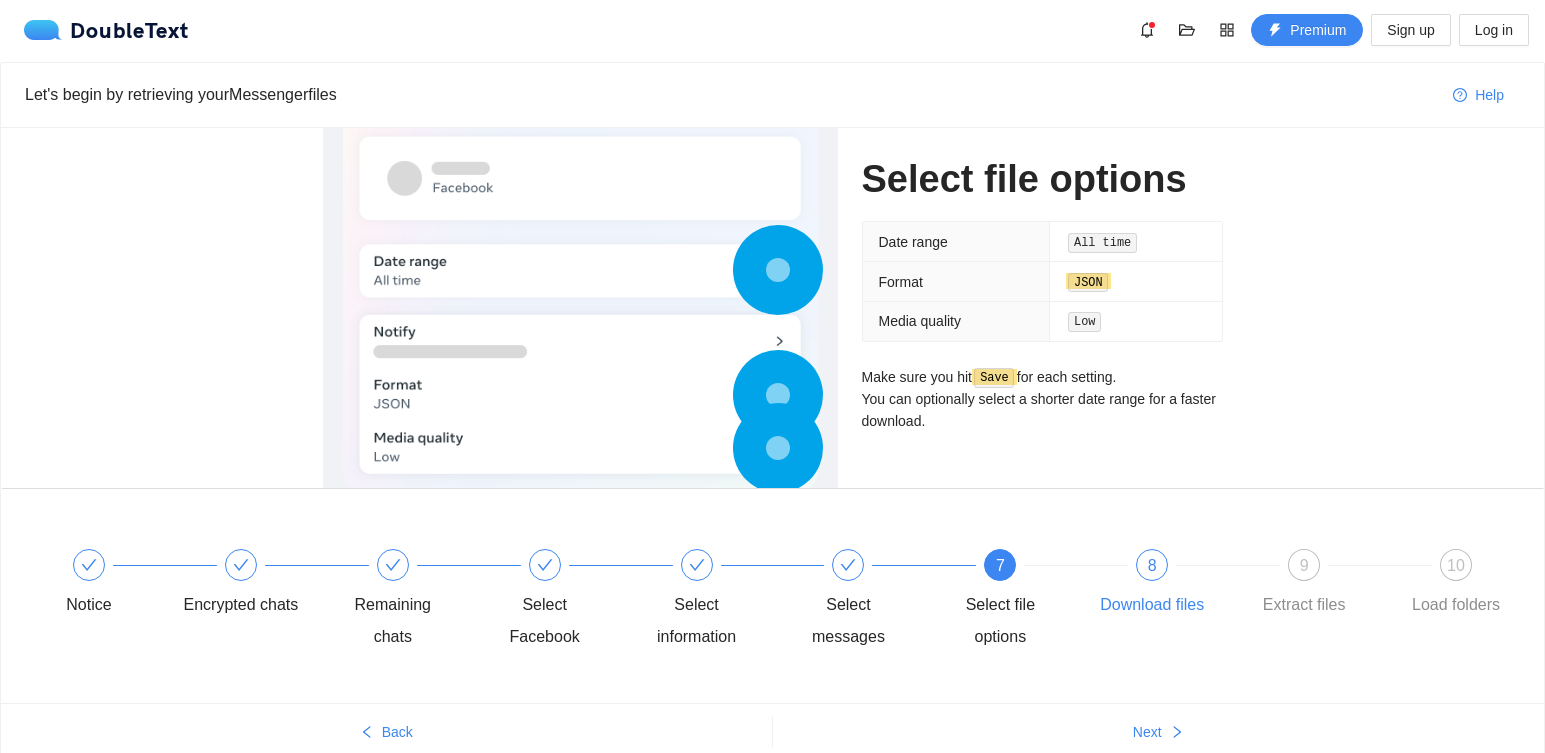 click on "8 Download files" at bounding box center (1170, 585) 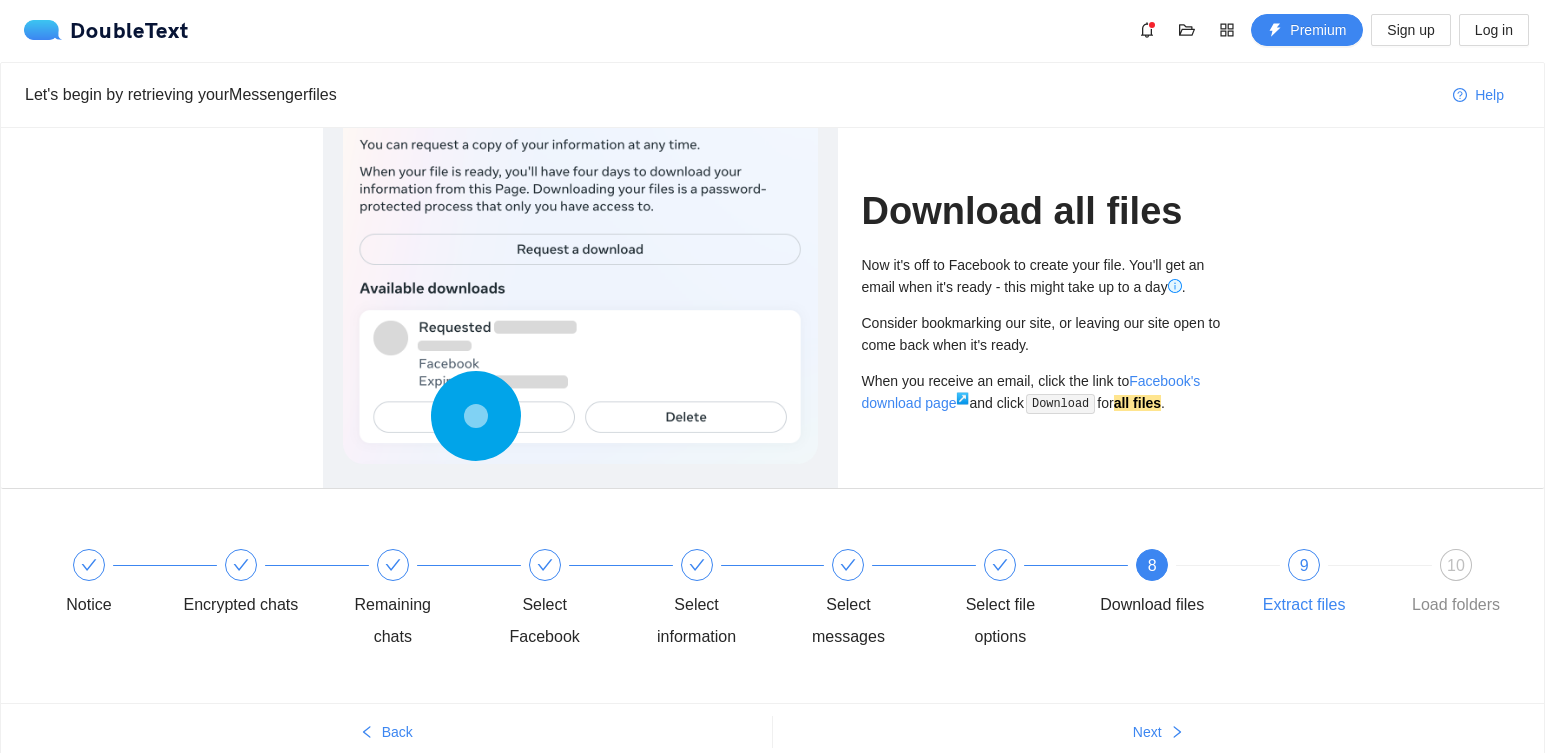 click on "9" at bounding box center (1304, 565) 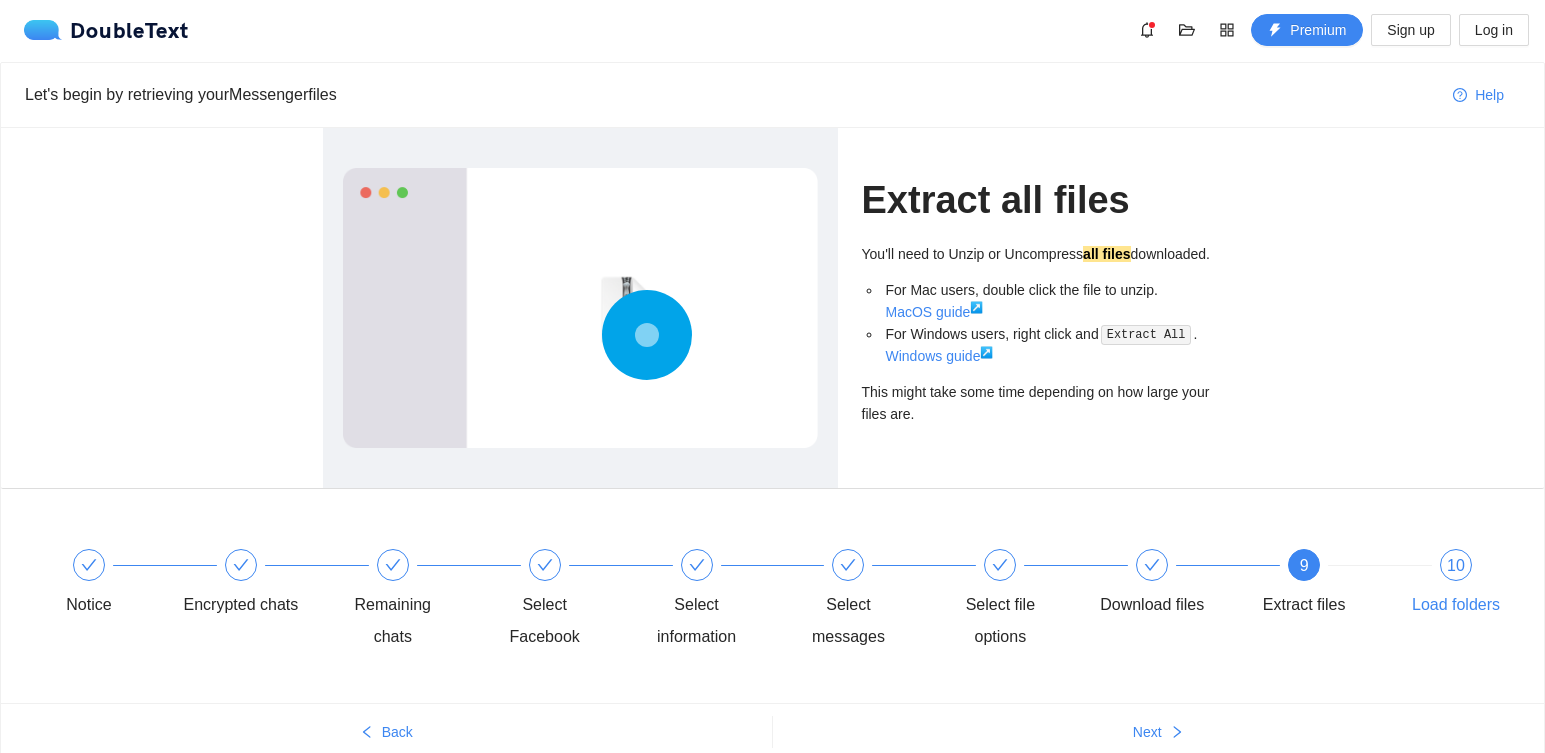 click on "10 Load folders" at bounding box center (1456, 585) 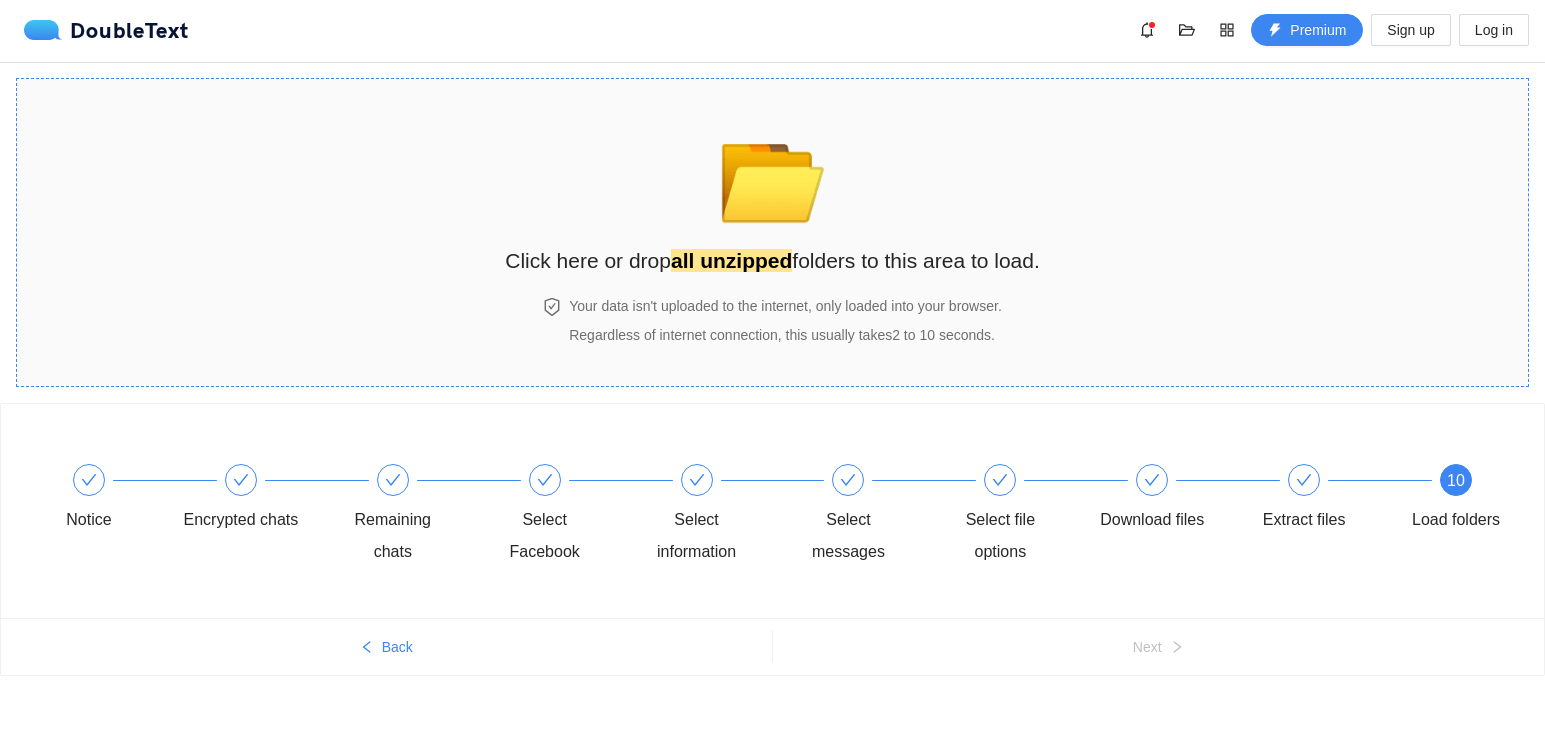 click on "Click here or drop  all unzipped  folders to this area to load." at bounding box center (772, 260) 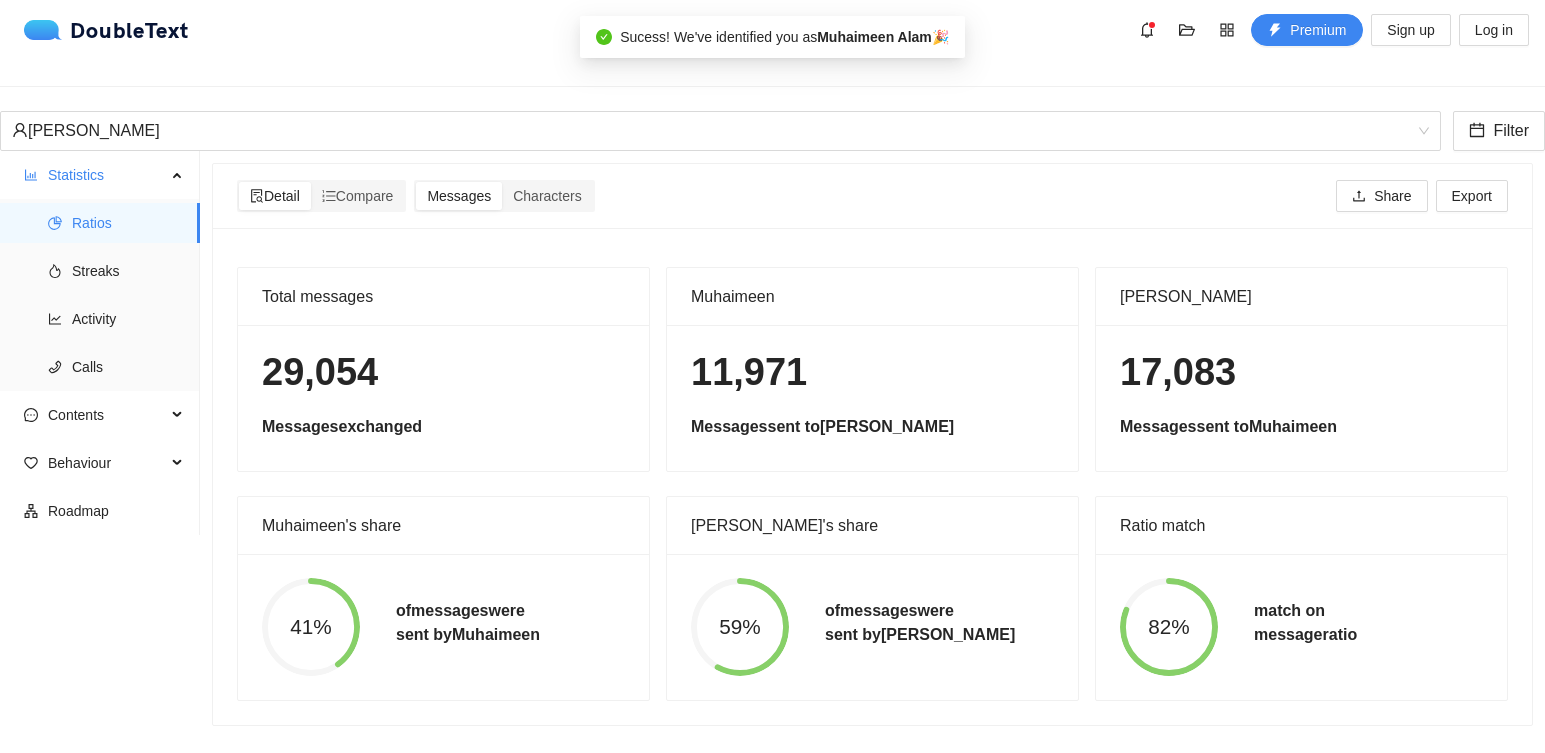 scroll, scrollTop: 0, scrollLeft: 0, axis: both 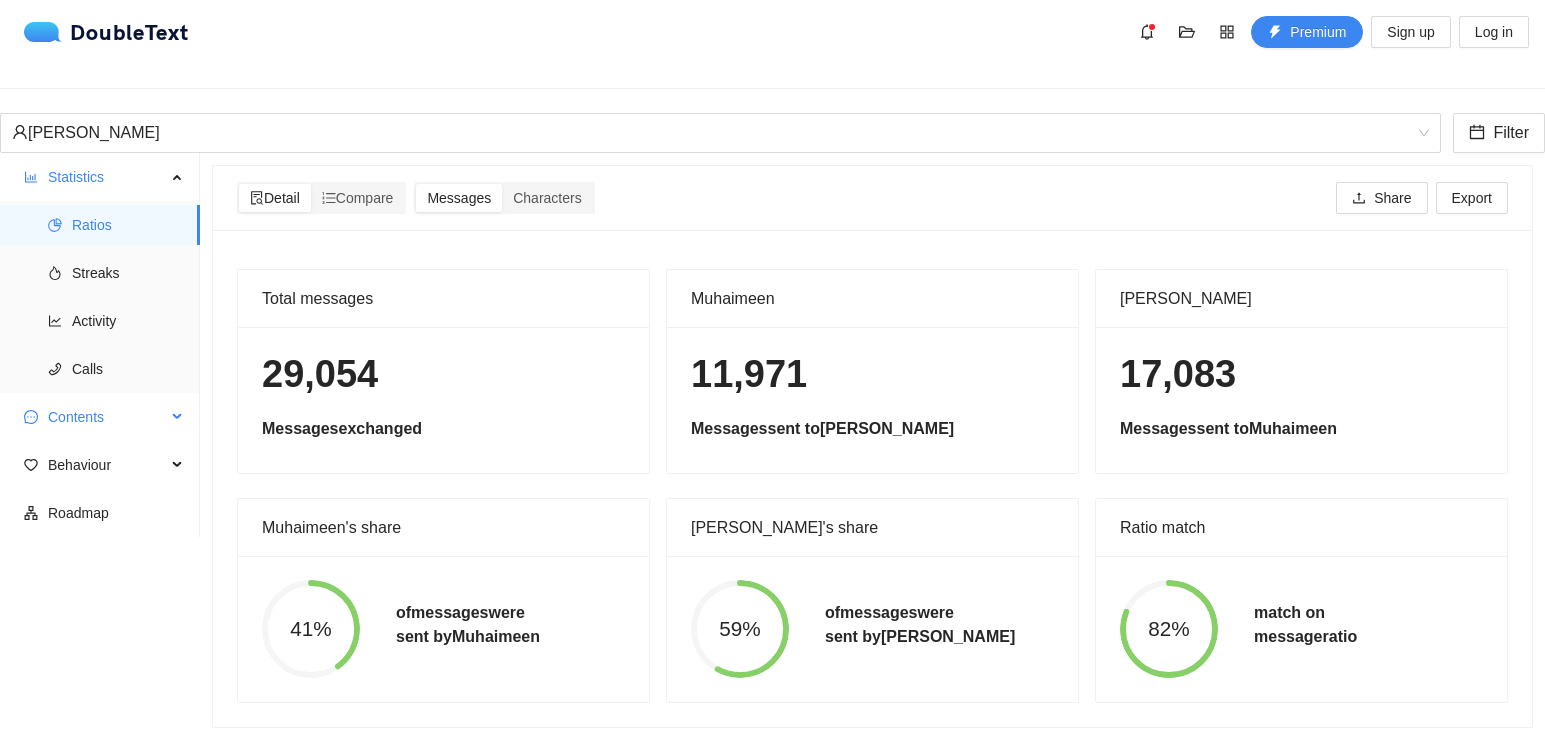 click on "Contents" at bounding box center [107, 417] 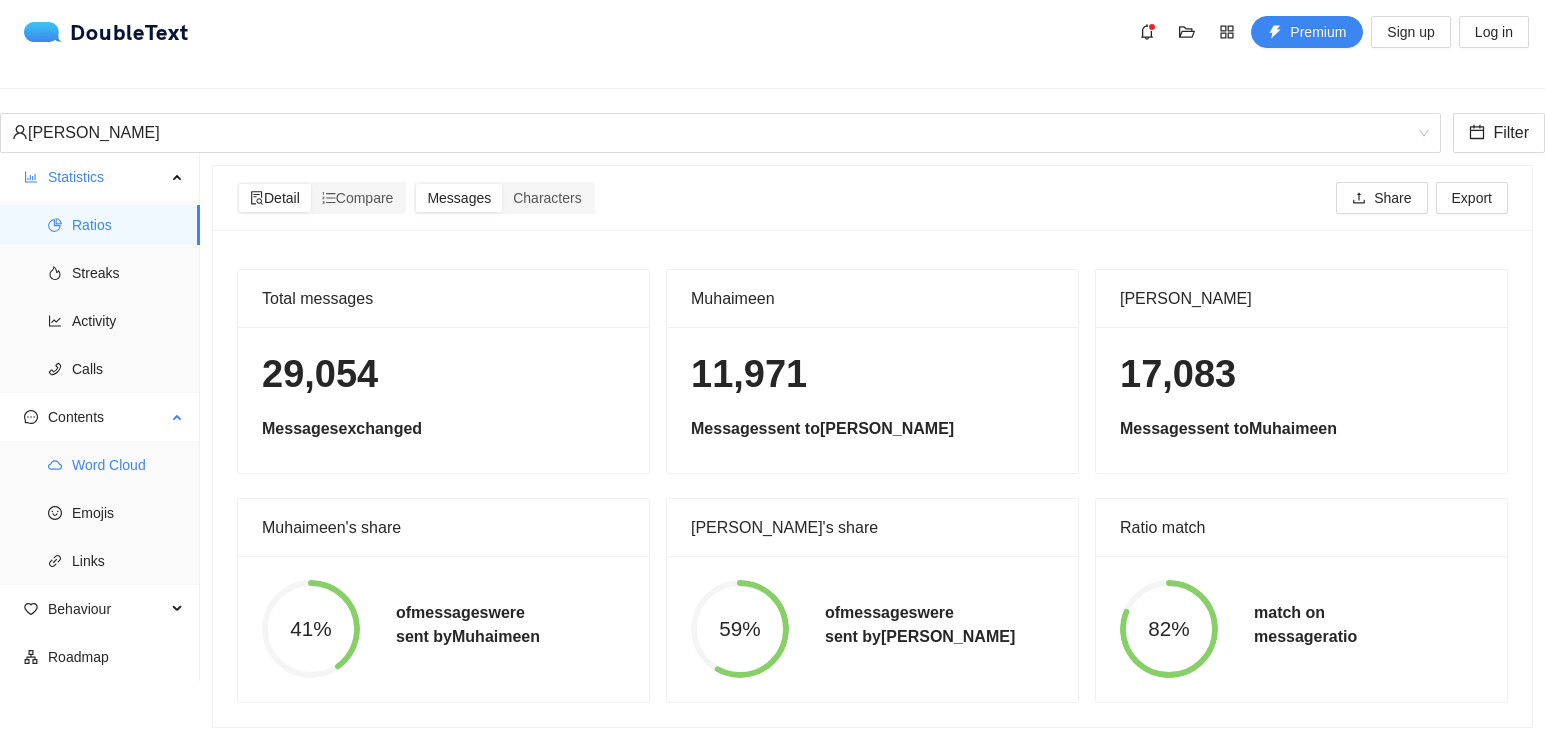 click on "Word Cloud" at bounding box center (128, 465) 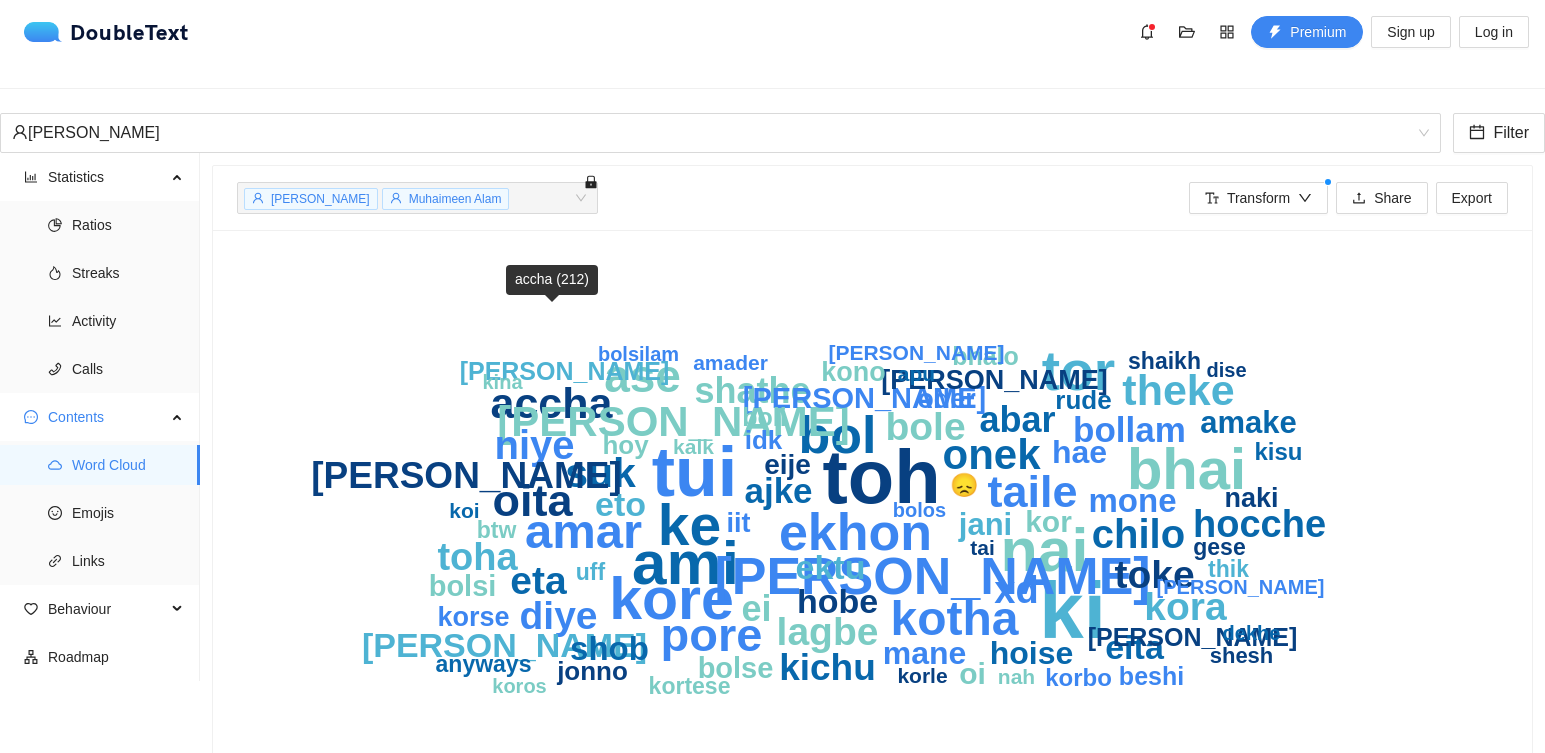 scroll, scrollTop: 50, scrollLeft: 0, axis: vertical 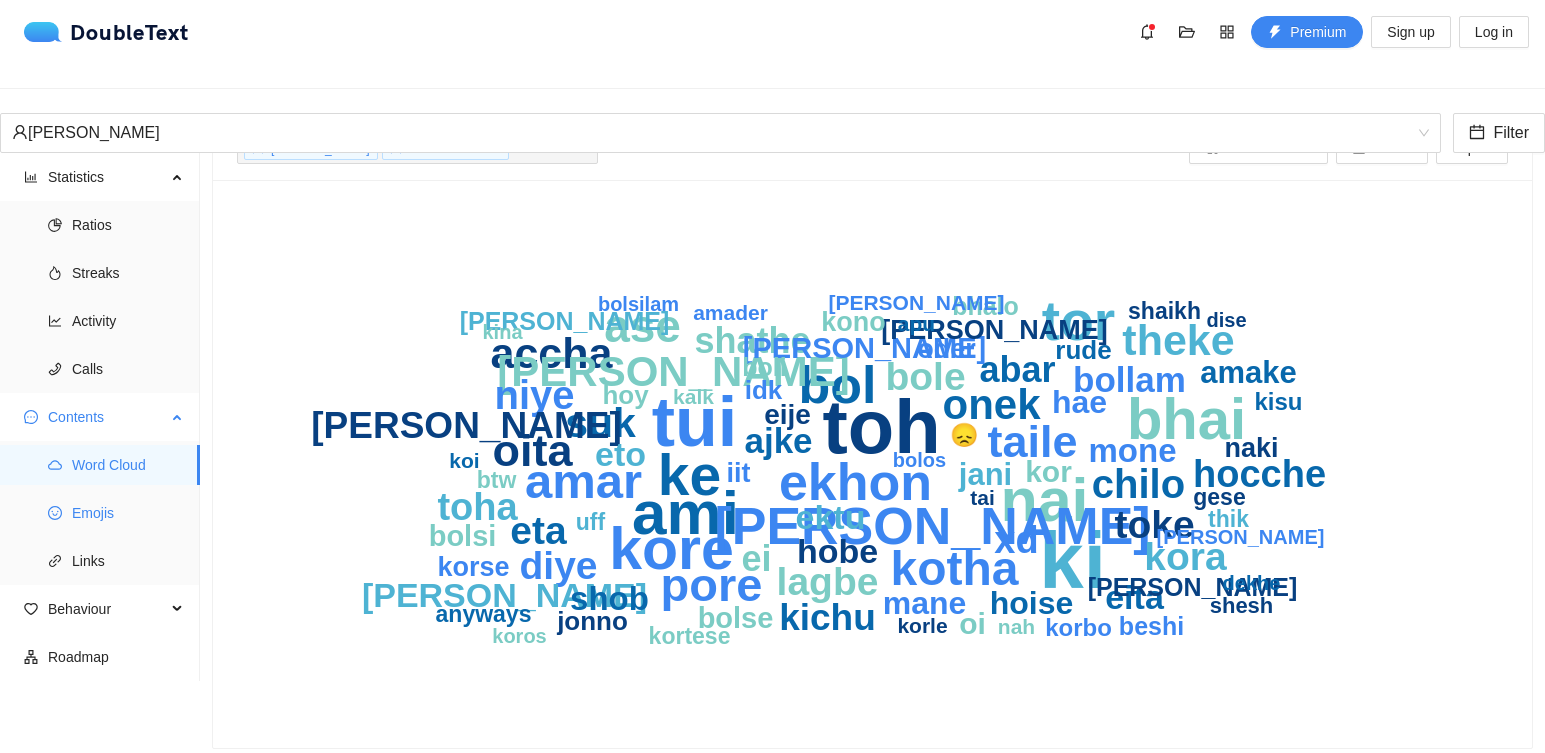 click on "Emojis" at bounding box center (128, 513) 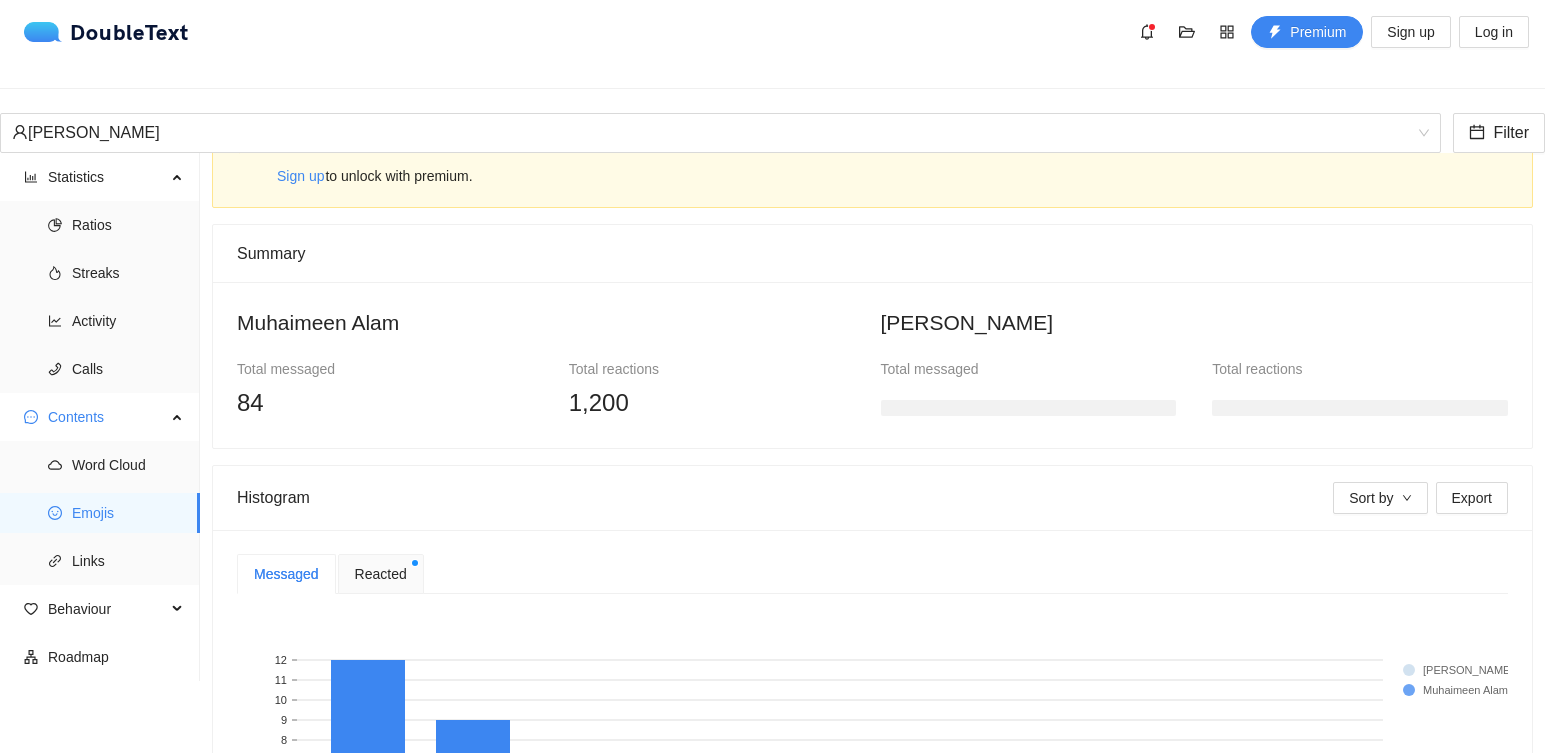 scroll, scrollTop: 358, scrollLeft: 0, axis: vertical 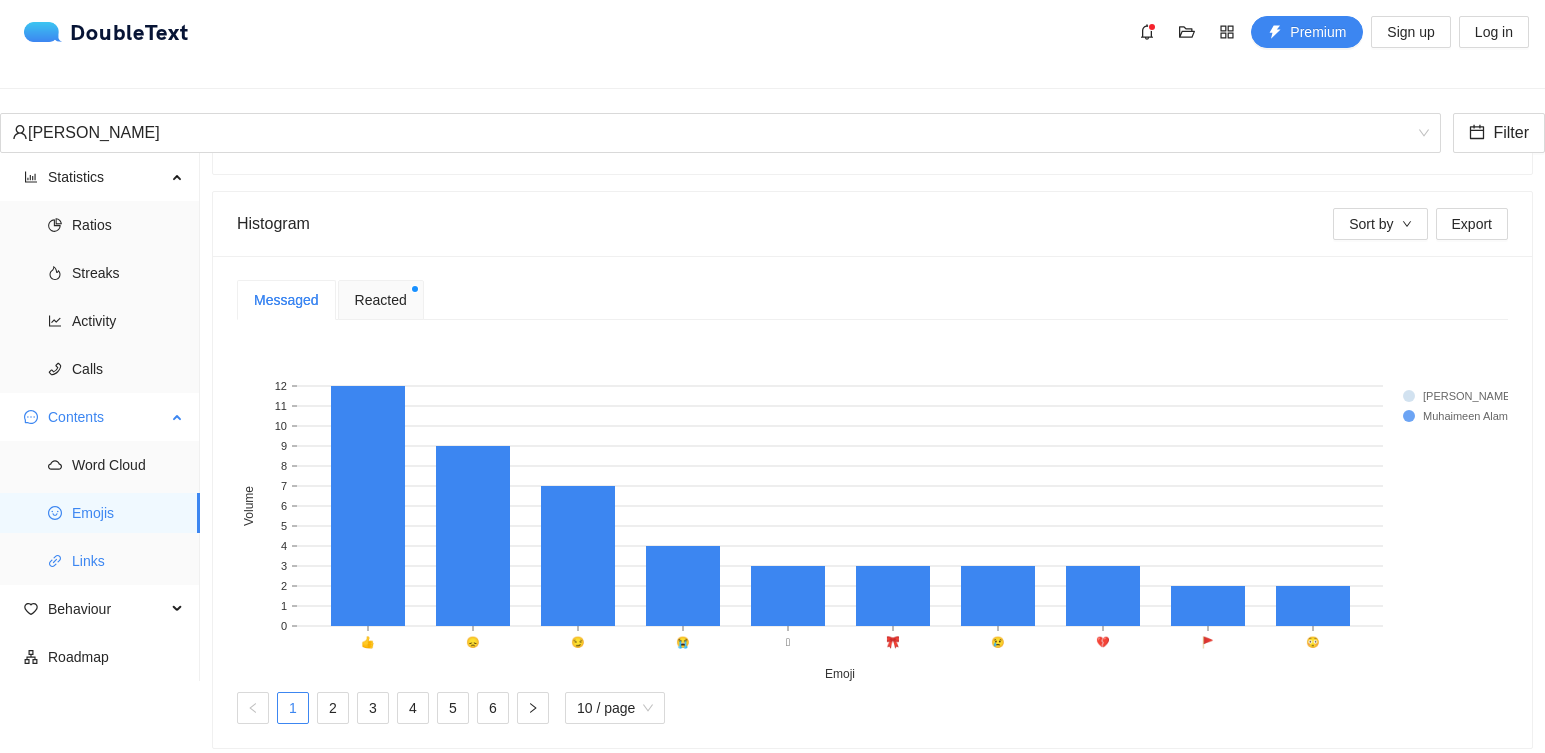click on "Links" at bounding box center (128, 561) 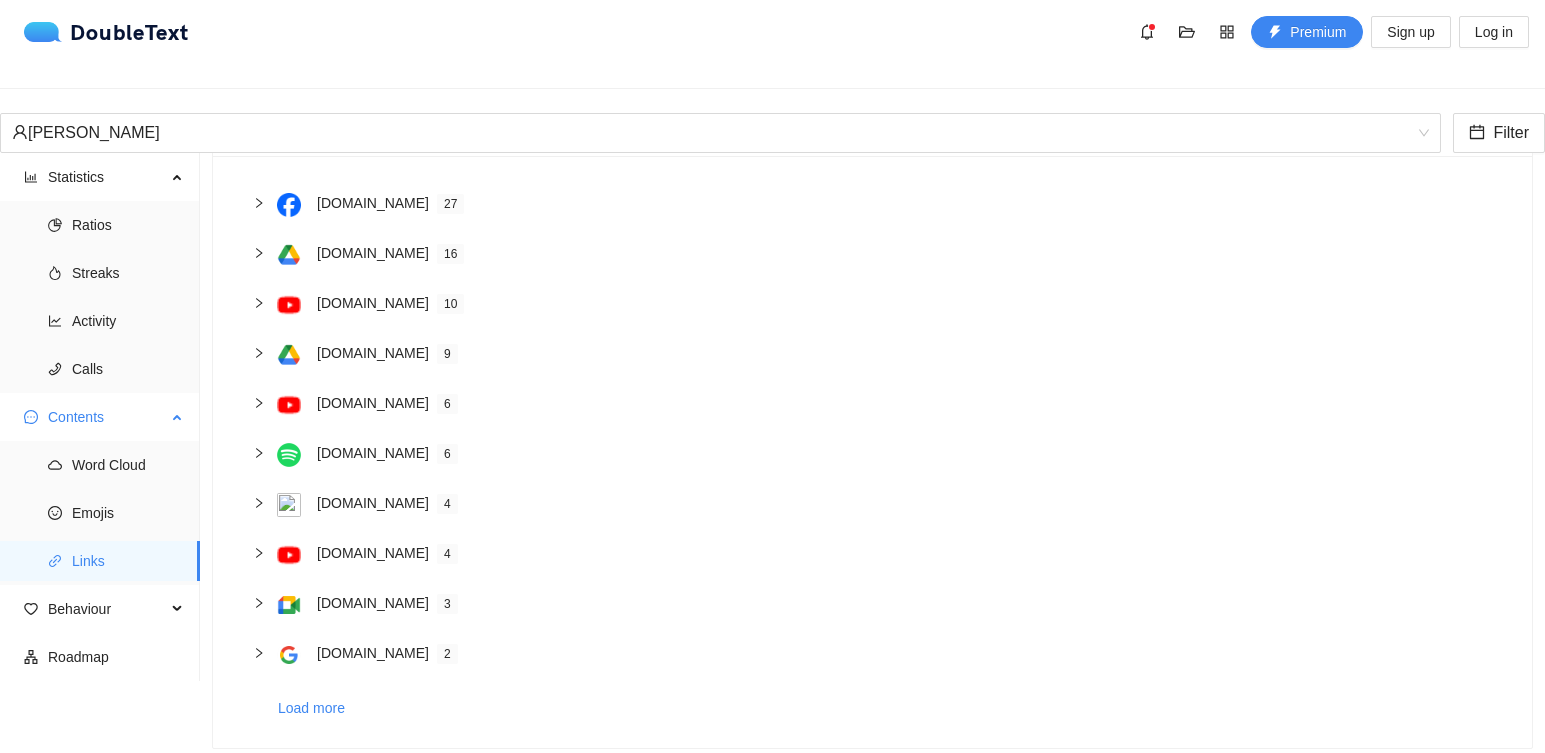 scroll, scrollTop: 176, scrollLeft: 0, axis: vertical 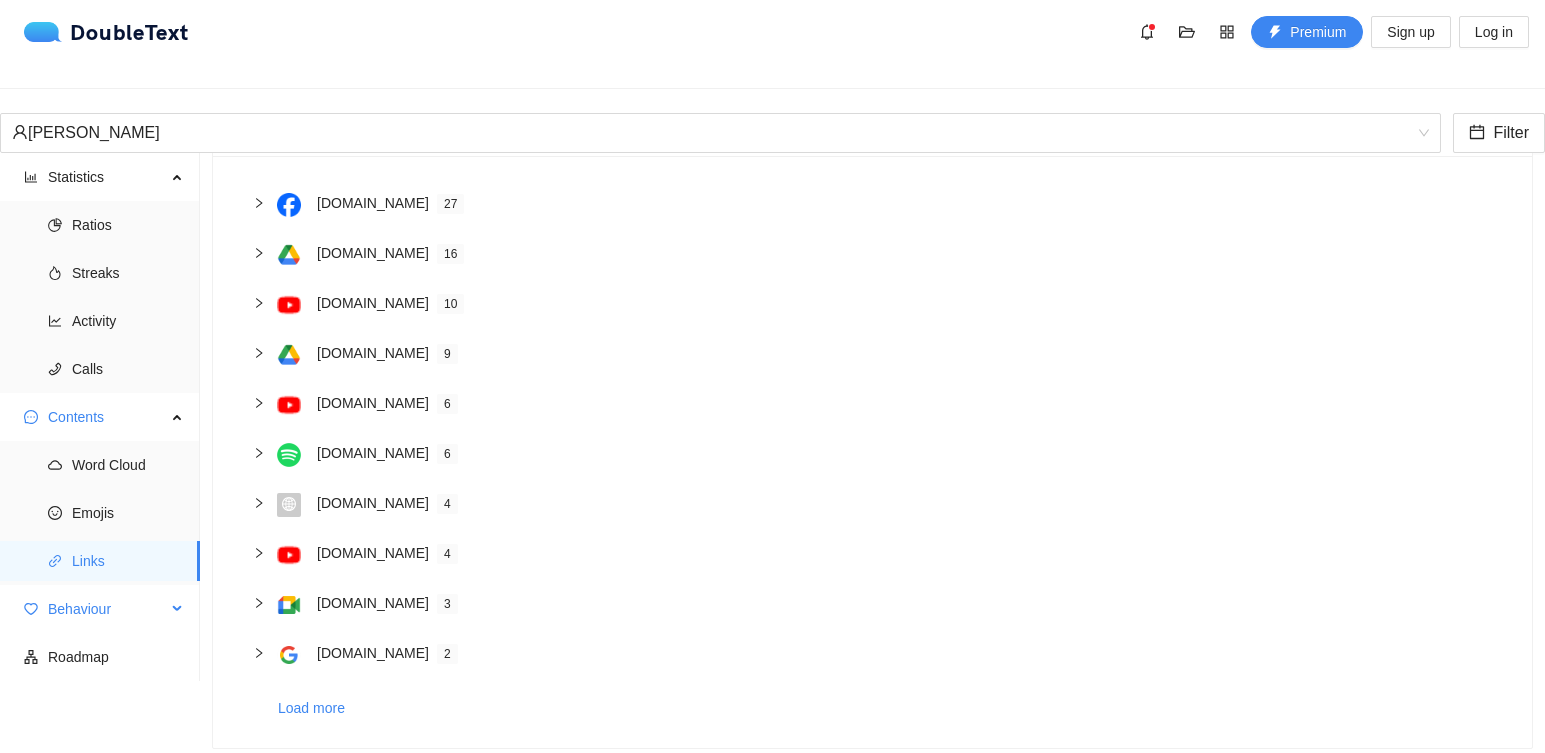click on "Behaviour" at bounding box center (107, 609) 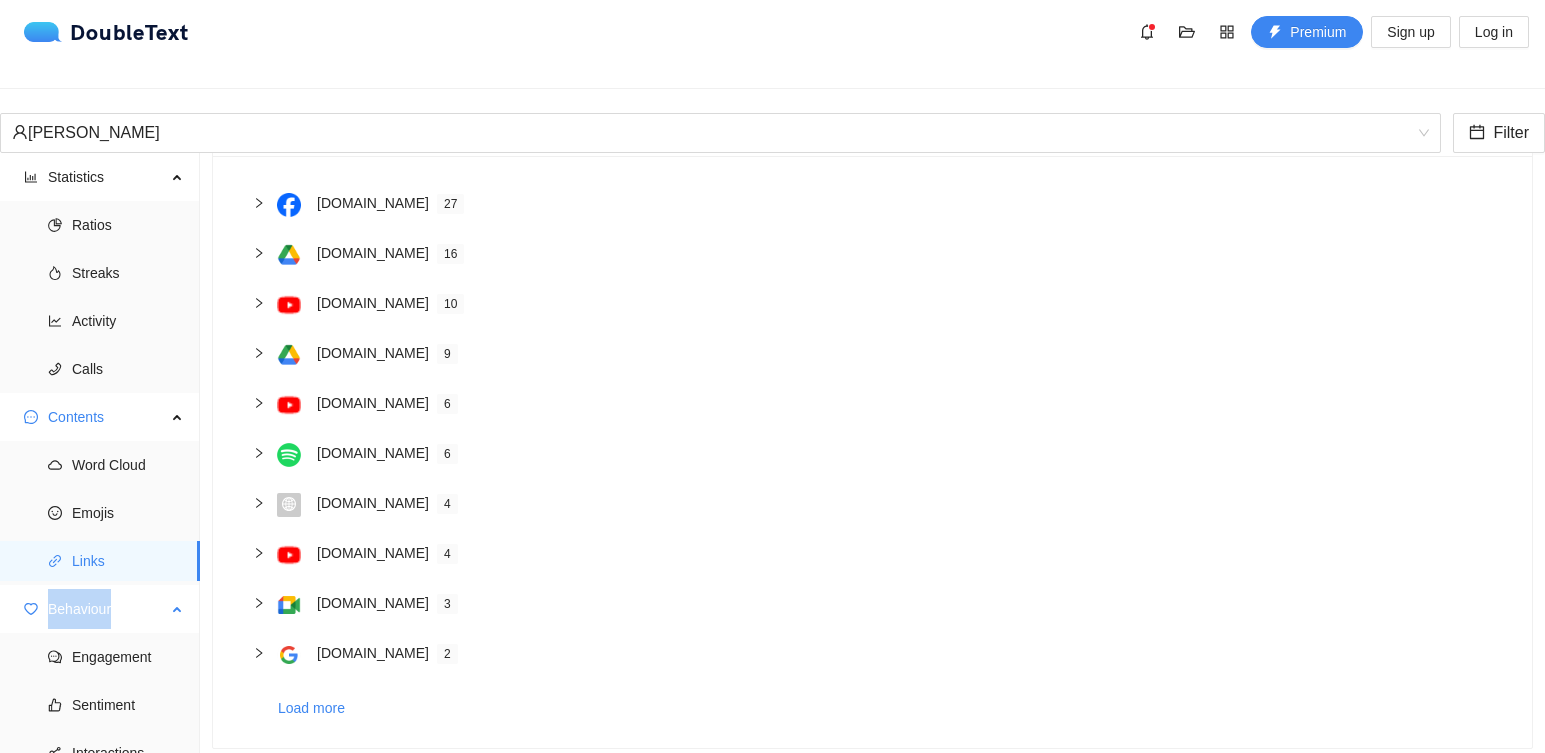 click on "Behaviour" at bounding box center [107, 609] 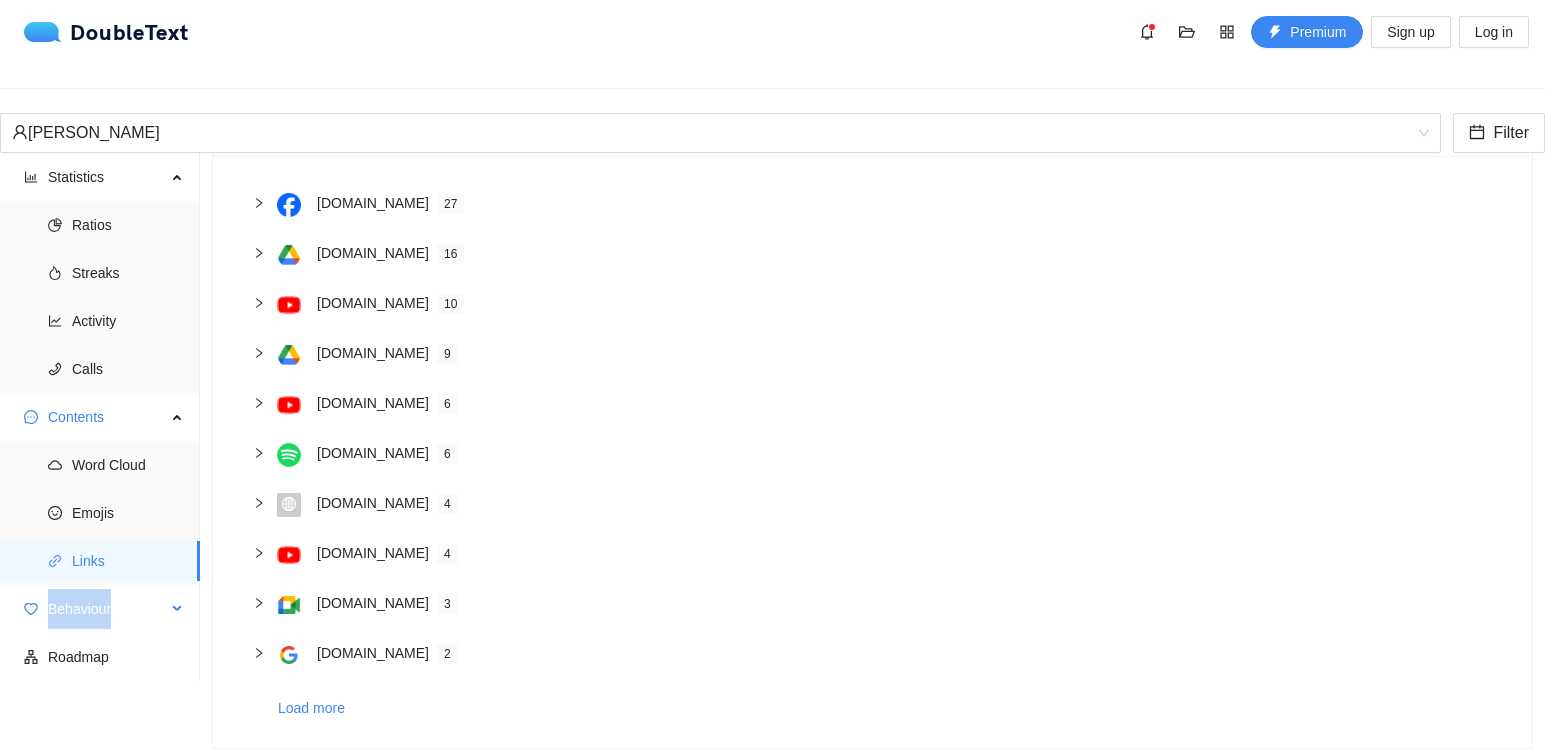 click on "Behaviour" at bounding box center [107, 609] 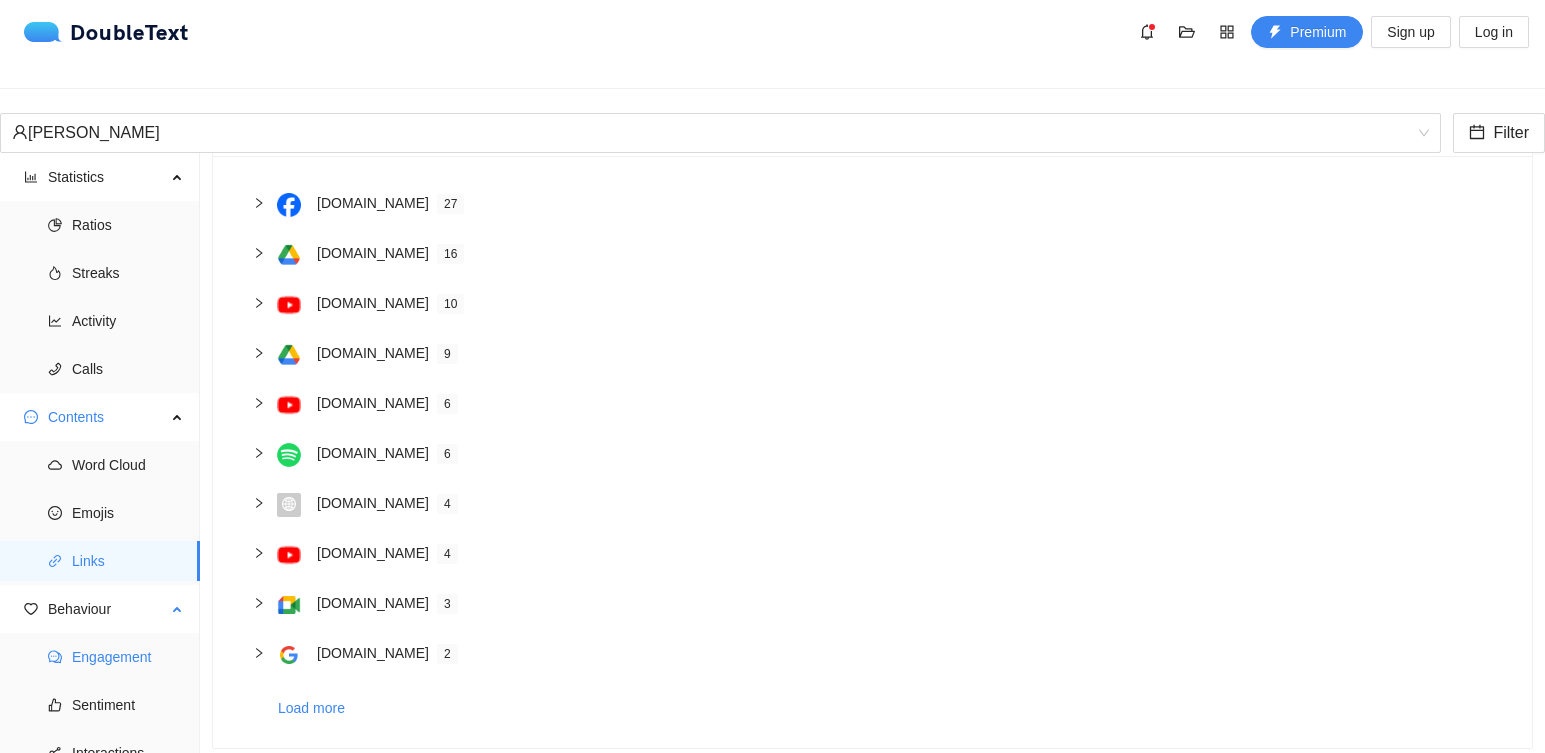 click on "Engagement" at bounding box center [128, 657] 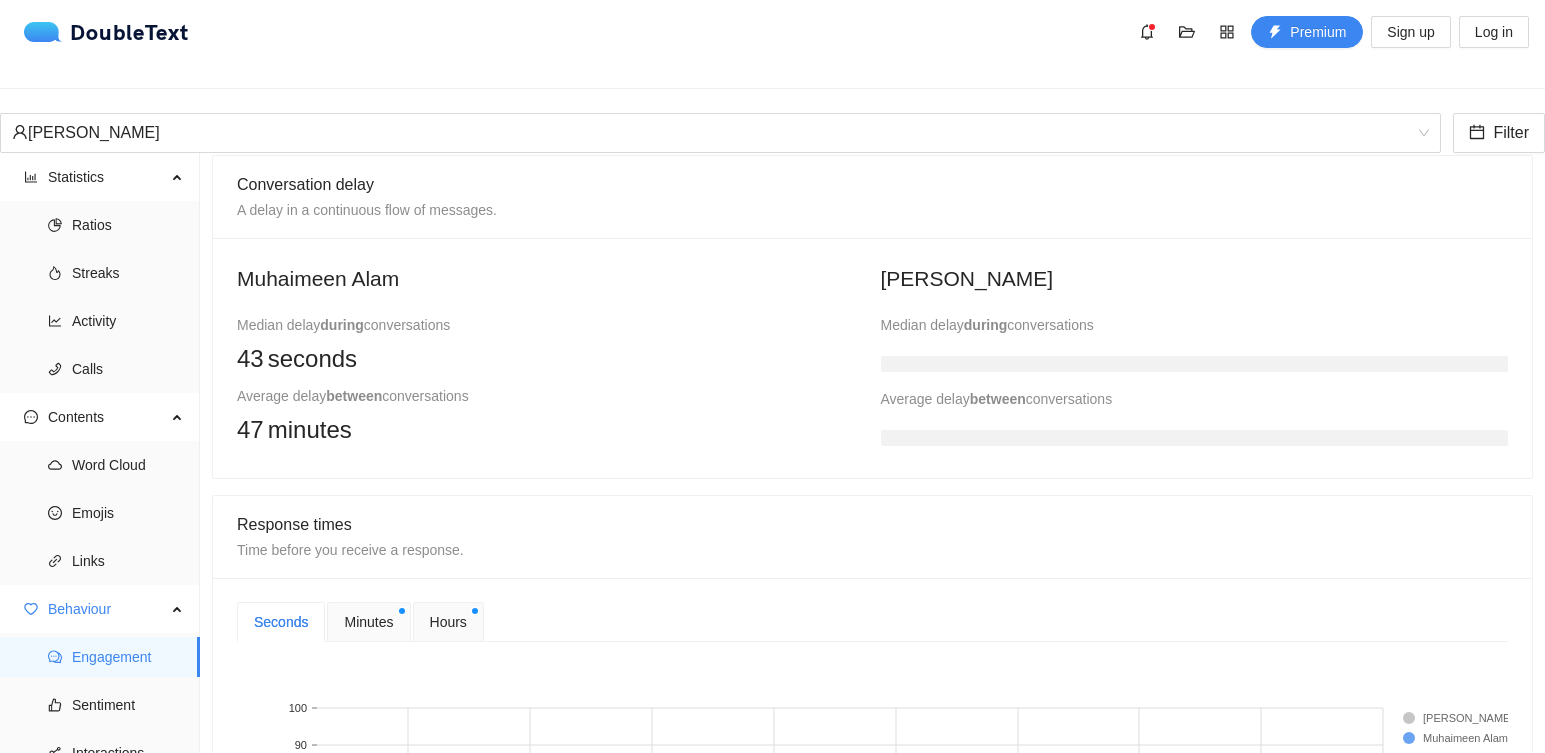 scroll, scrollTop: 368, scrollLeft: 0, axis: vertical 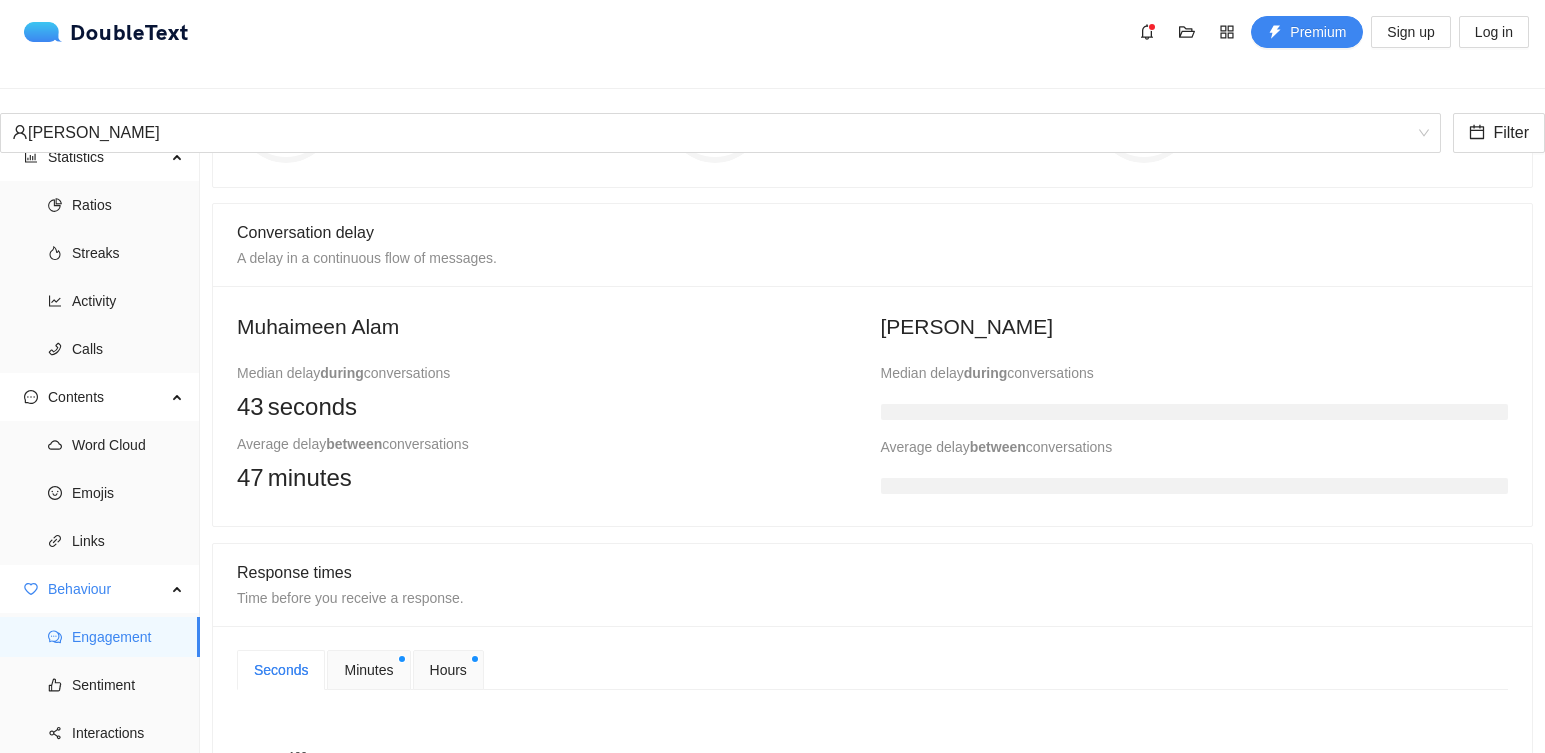 click on "Roadmap" at bounding box center (116, 781) 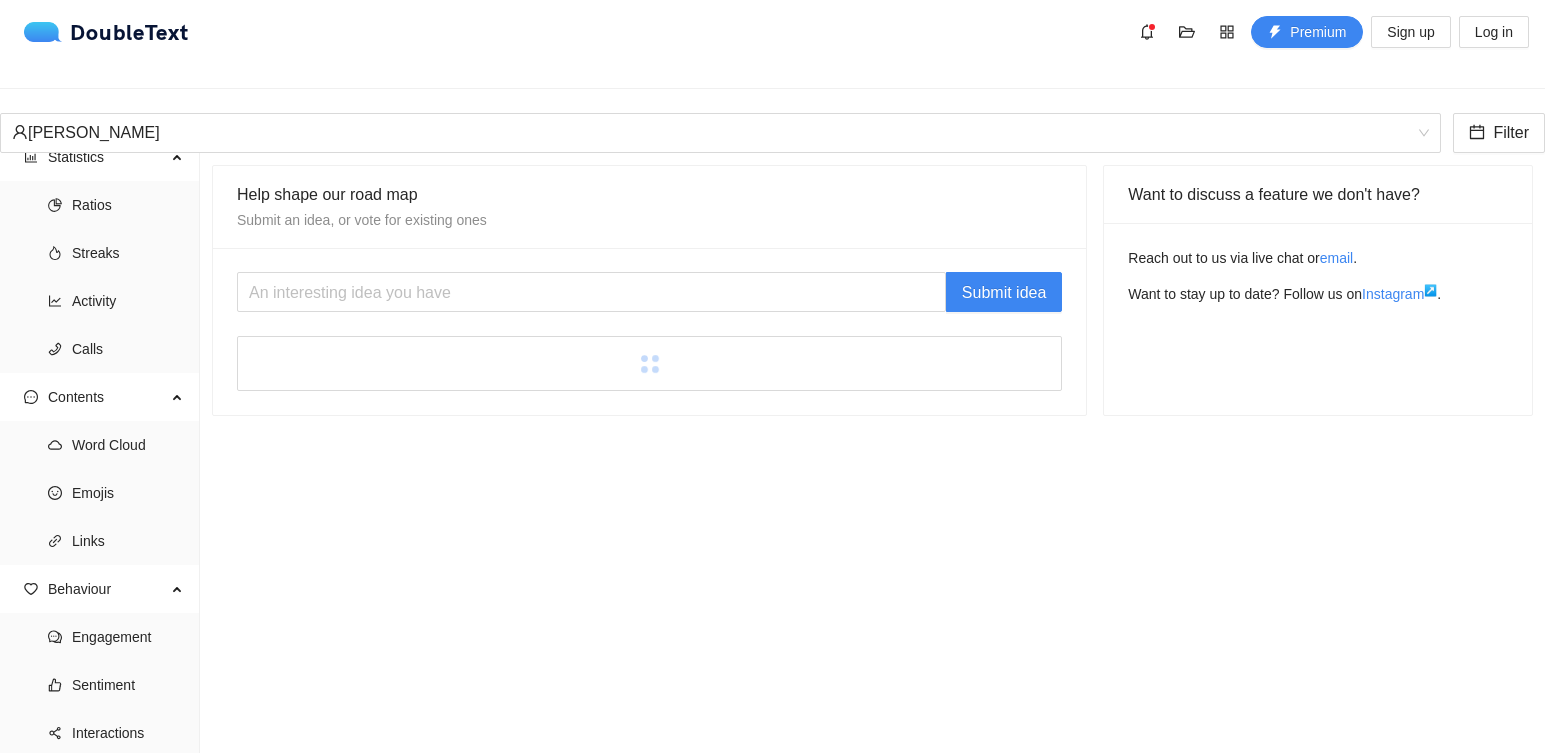 scroll, scrollTop: 0, scrollLeft: 0, axis: both 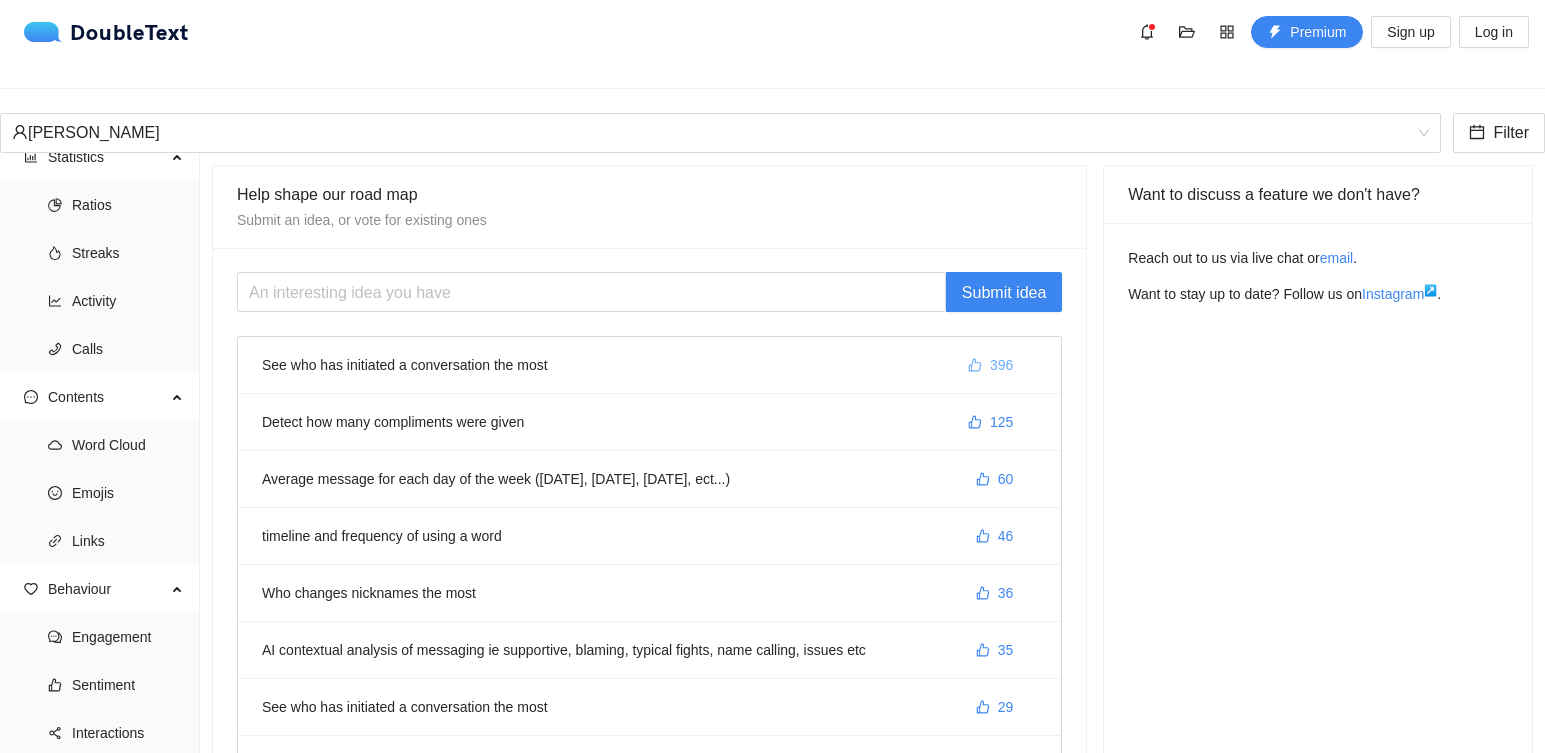 click 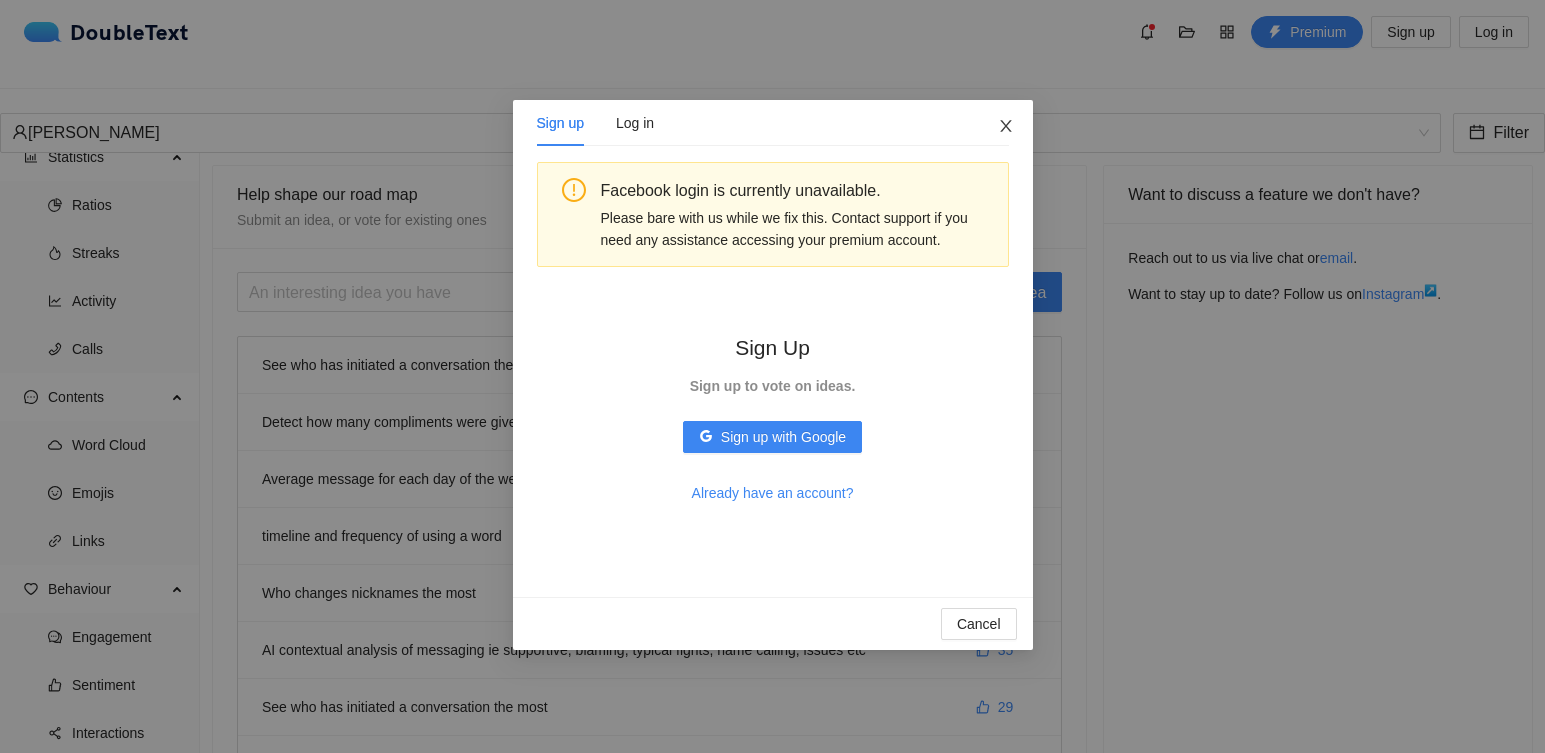 click at bounding box center [1006, 127] 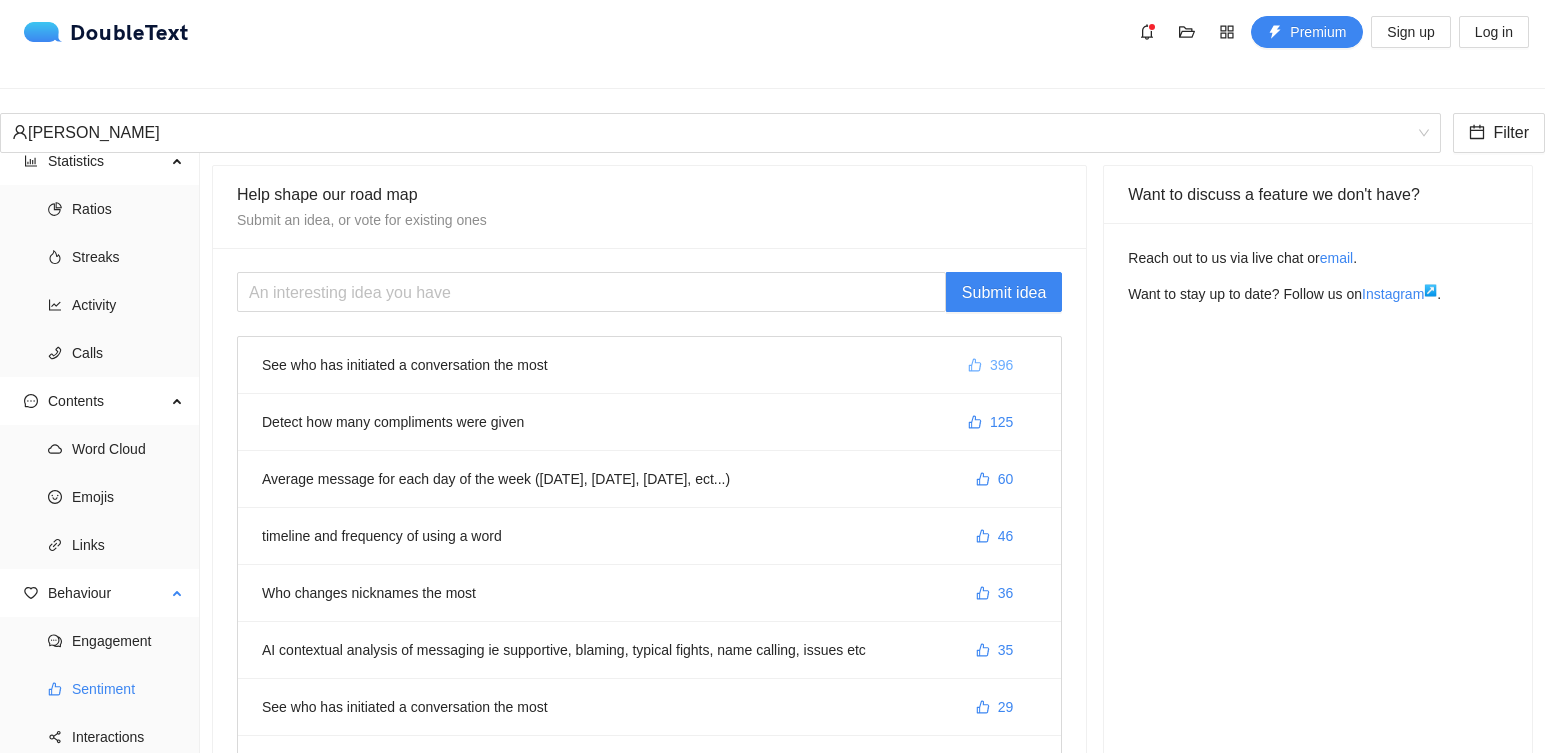scroll, scrollTop: 0, scrollLeft: 0, axis: both 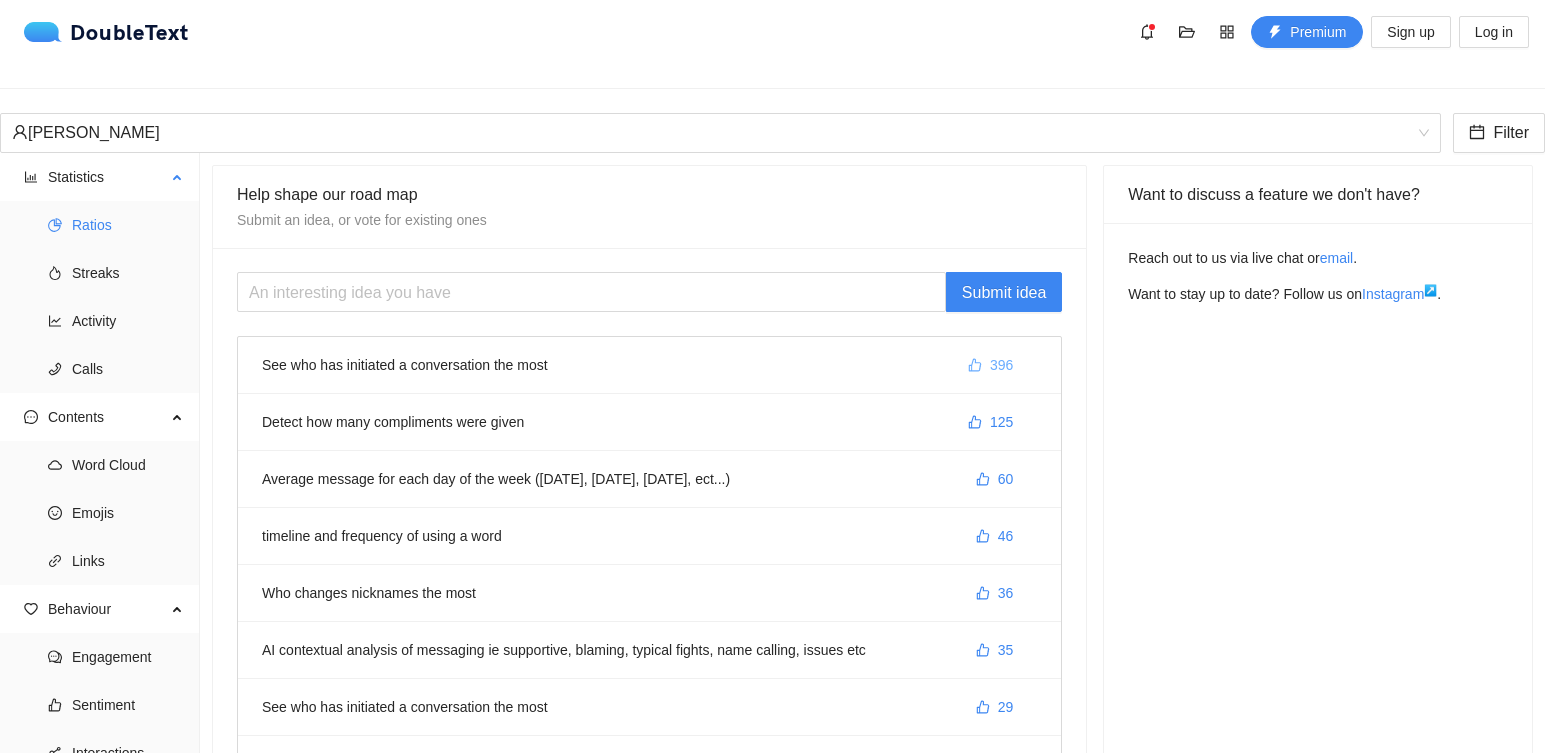 click on "Ratios" at bounding box center [128, 225] 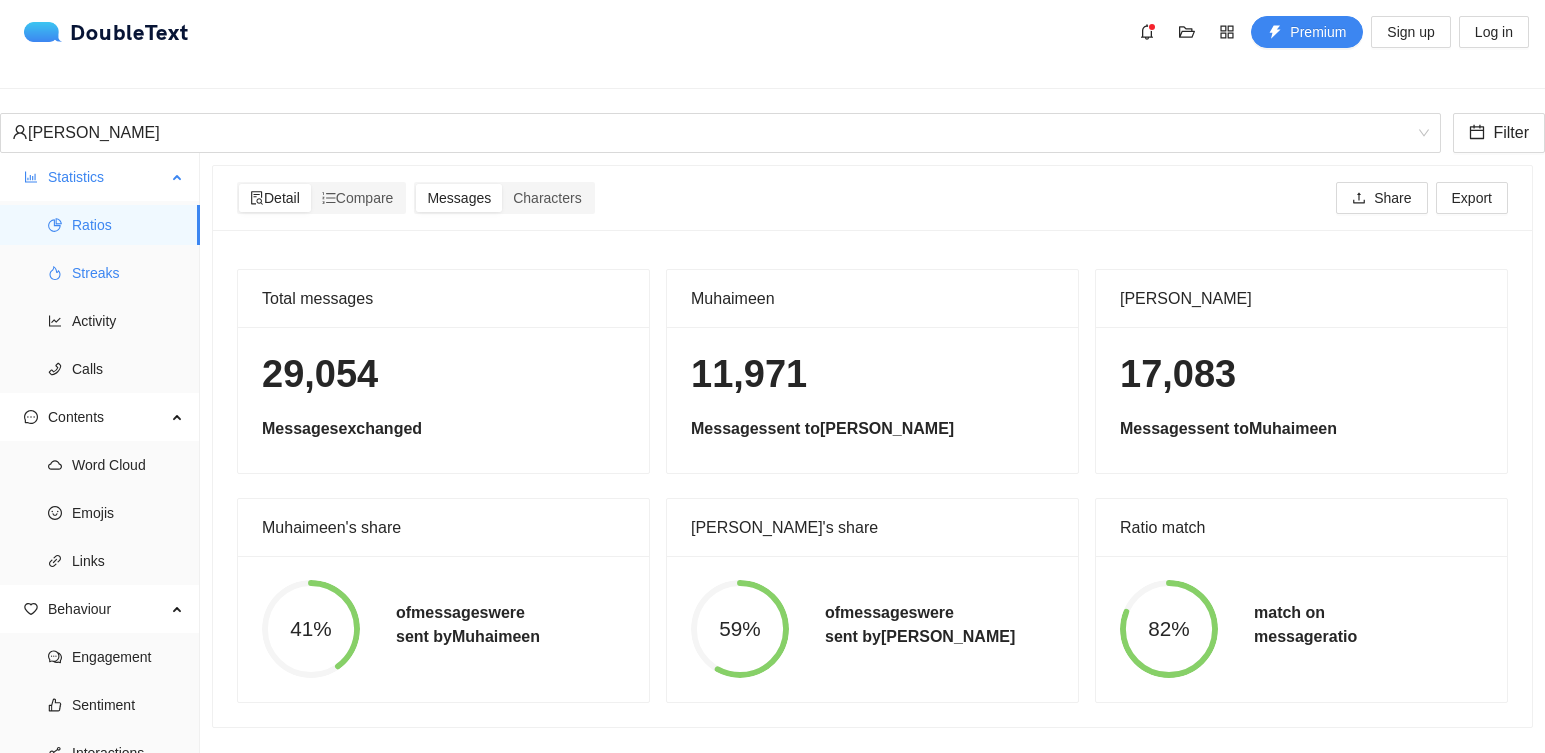 click on "Streaks" at bounding box center [128, 273] 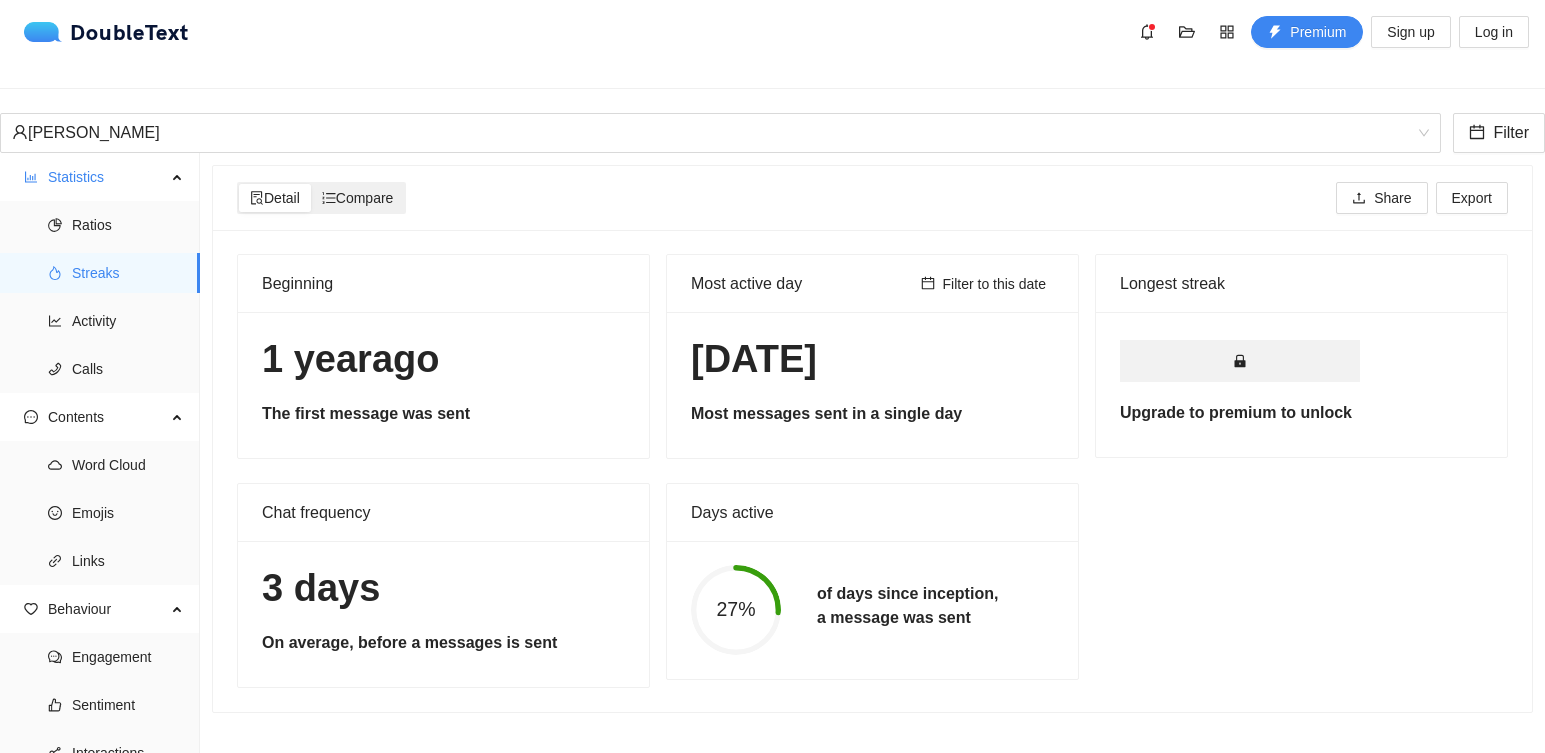 click on "Compare" at bounding box center [358, 198] 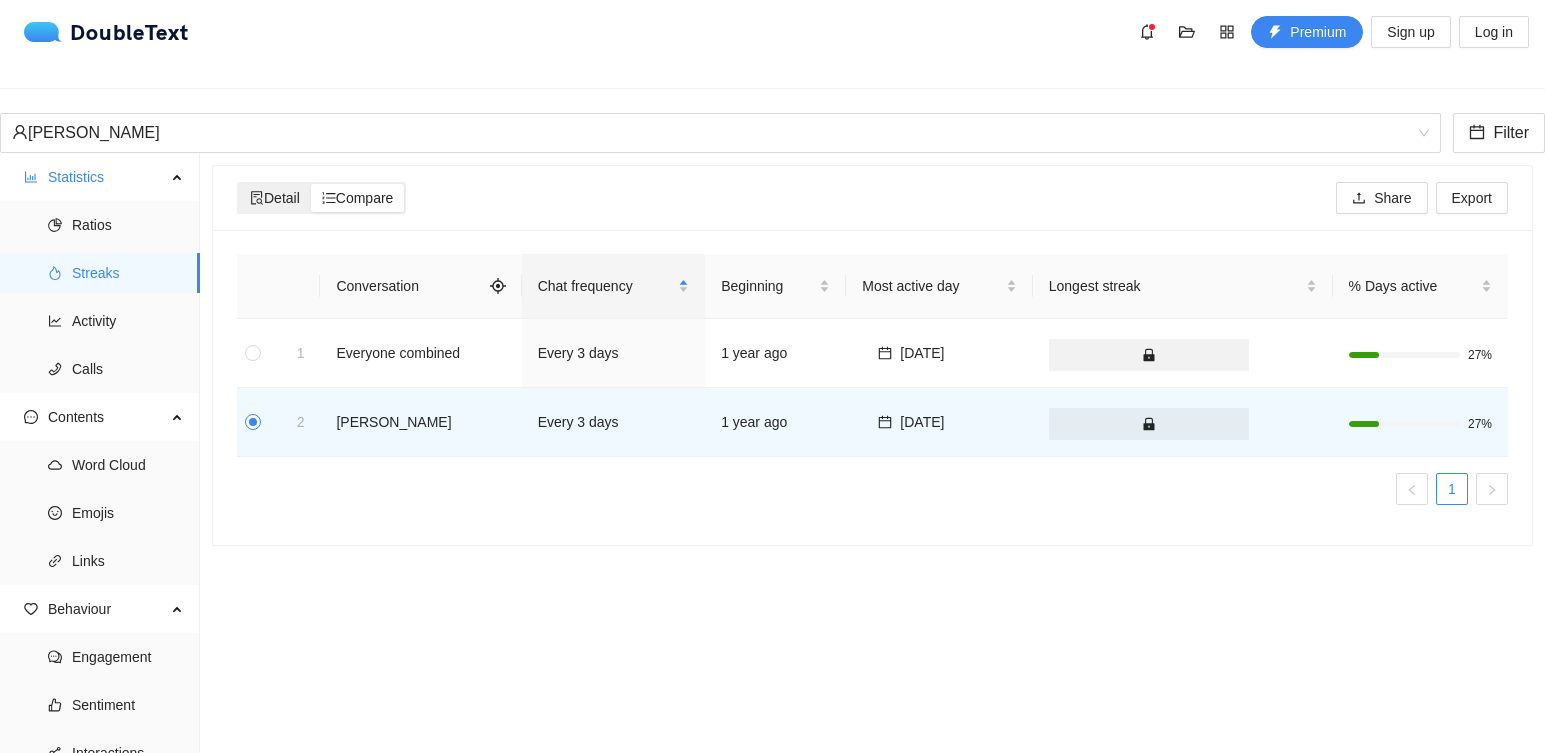 click on "Detail" at bounding box center (275, 198) 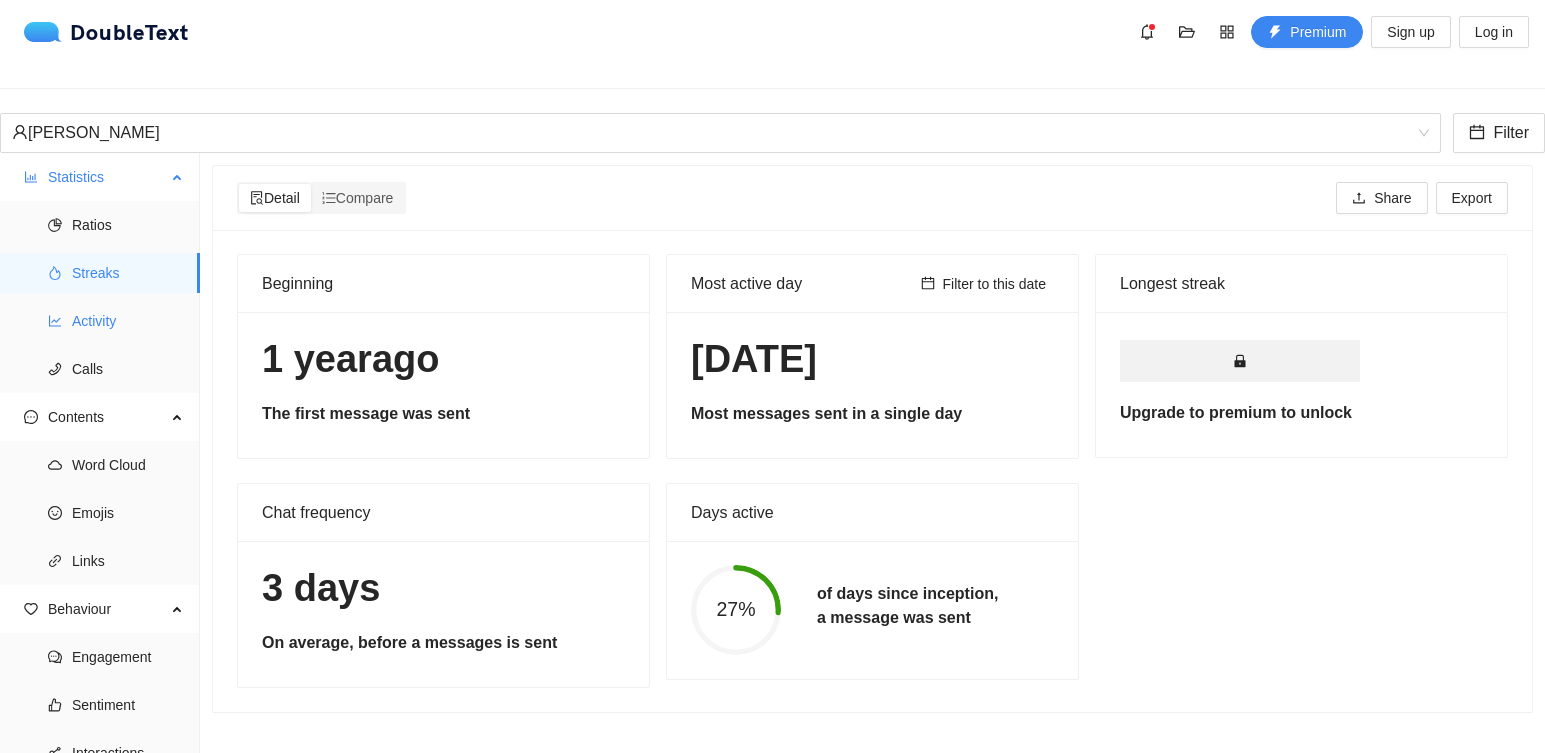 click on "Activity" at bounding box center [128, 321] 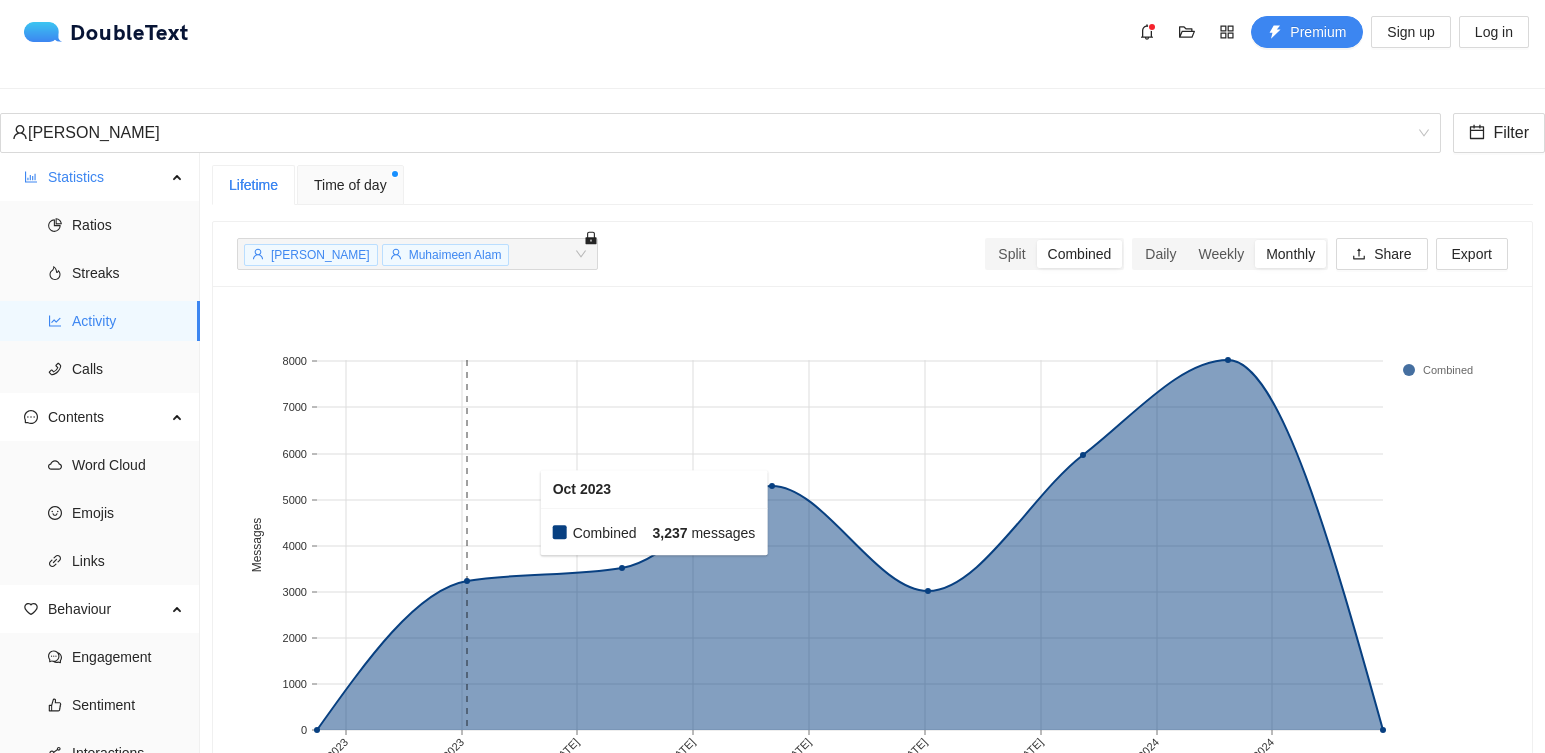 scroll, scrollTop: 86, scrollLeft: 0, axis: vertical 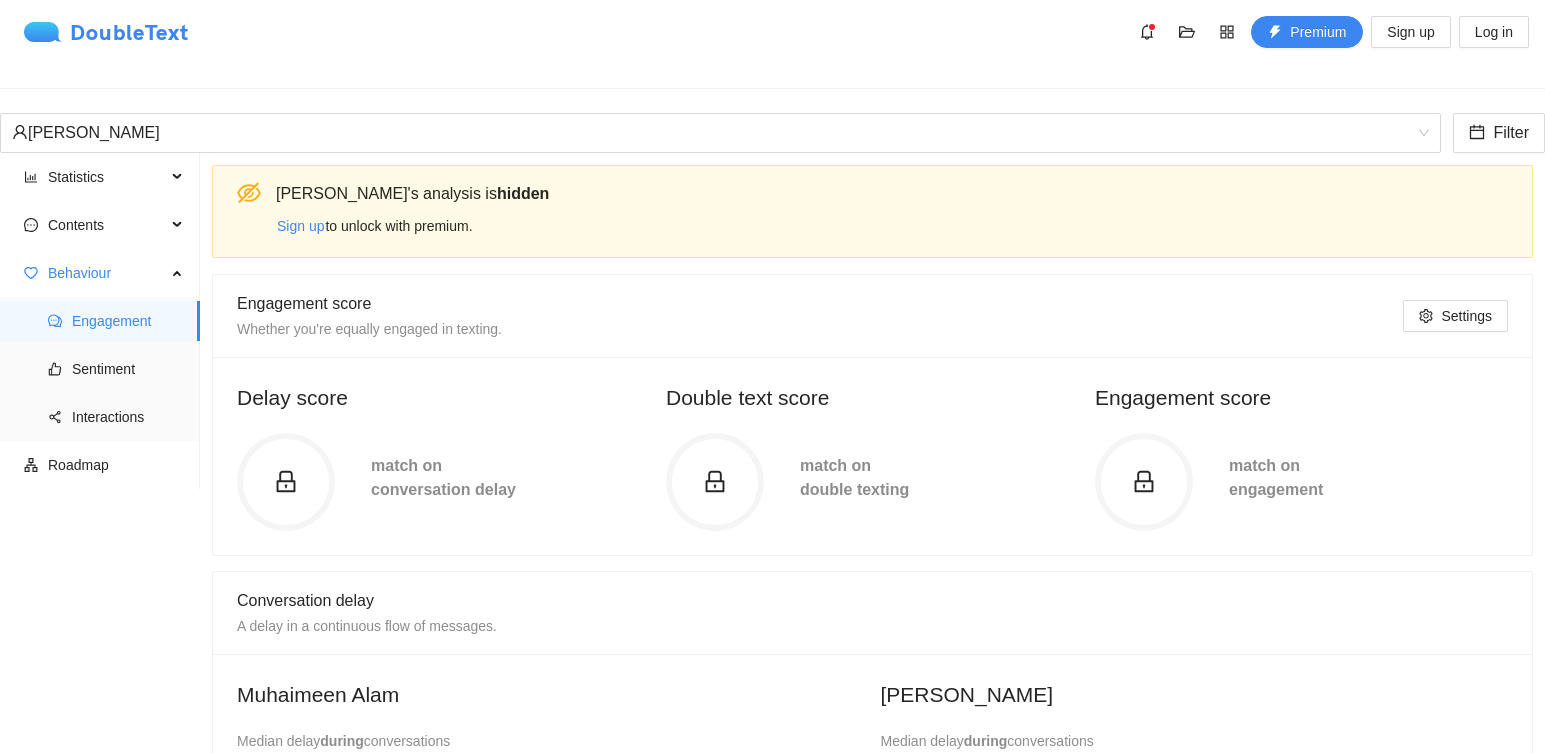 click on "DoubleText" at bounding box center (106, 32) 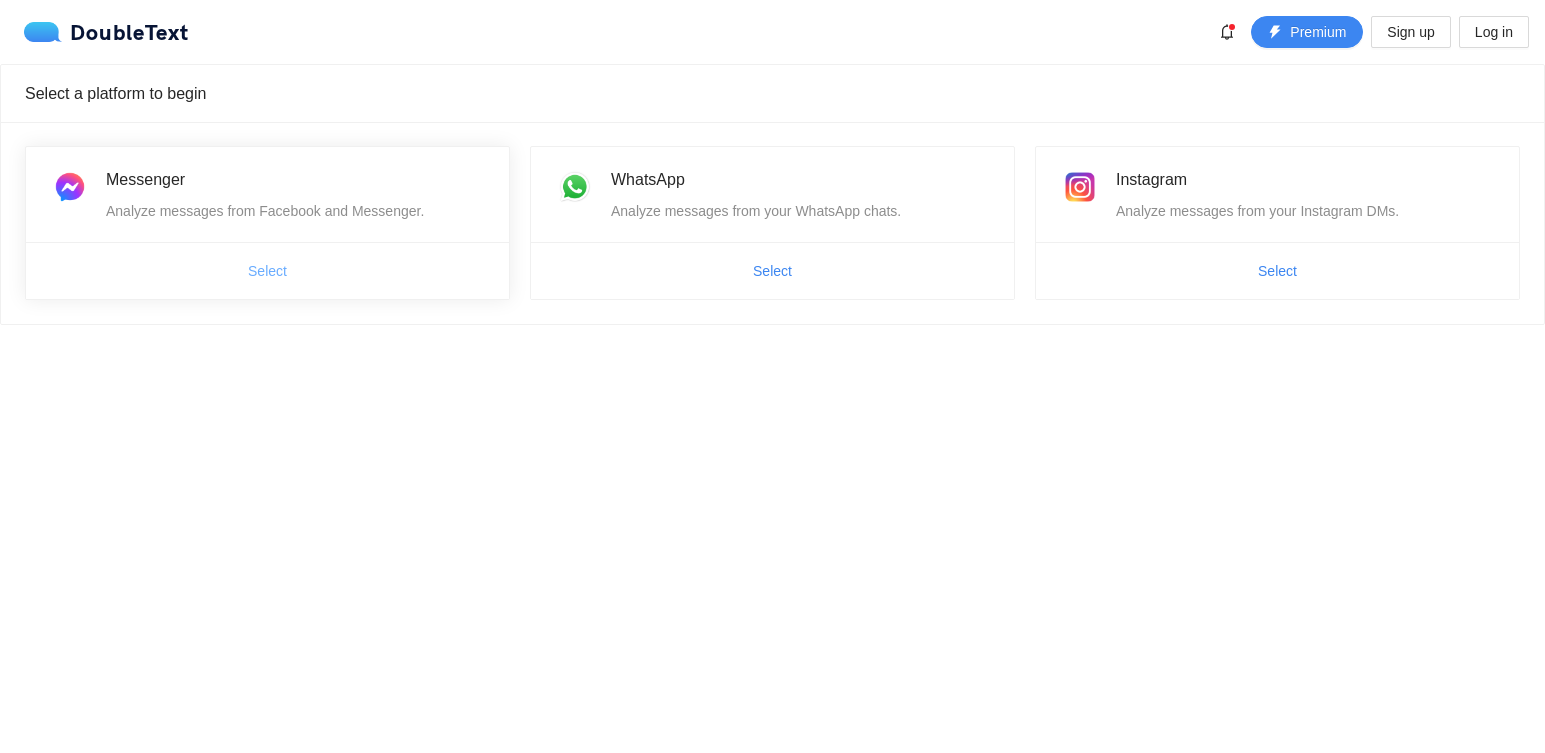 click on "Select" at bounding box center (267, 271) 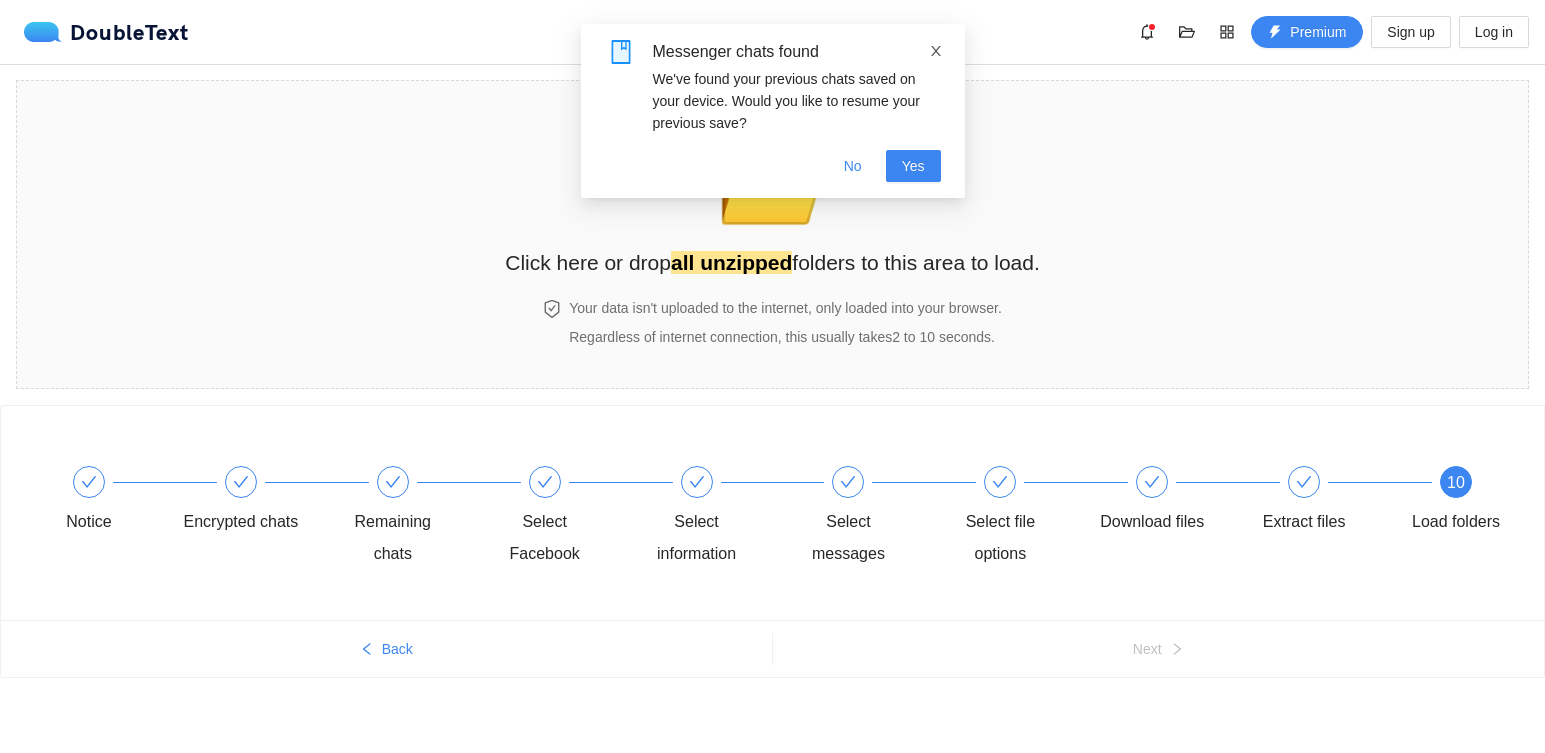 click 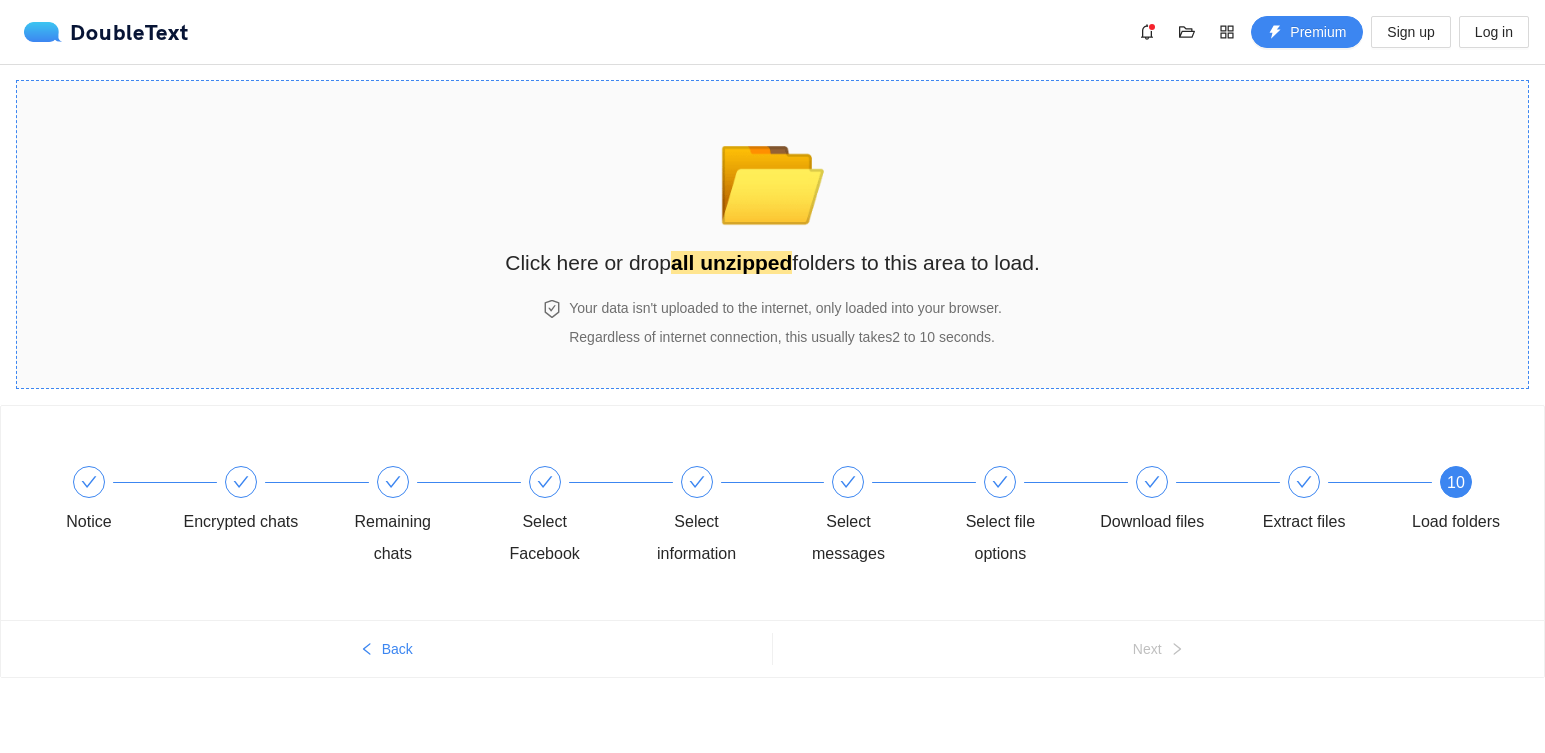 click on "📂 Click here or drop  all unzipped  folders to this area to load." at bounding box center (772, 190) 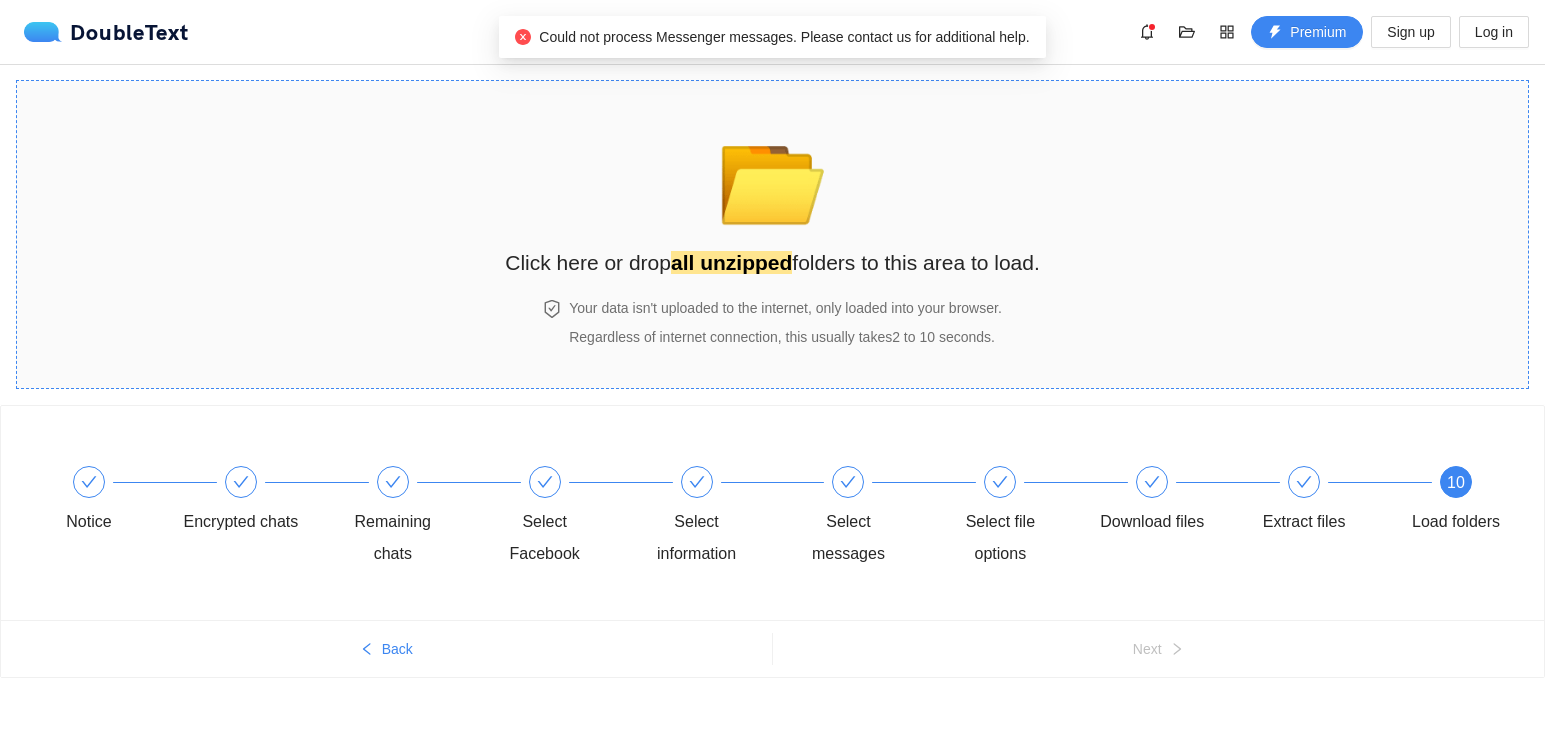 click on "Click here or drop  all unzipped  folders to this area to load." at bounding box center (772, 262) 